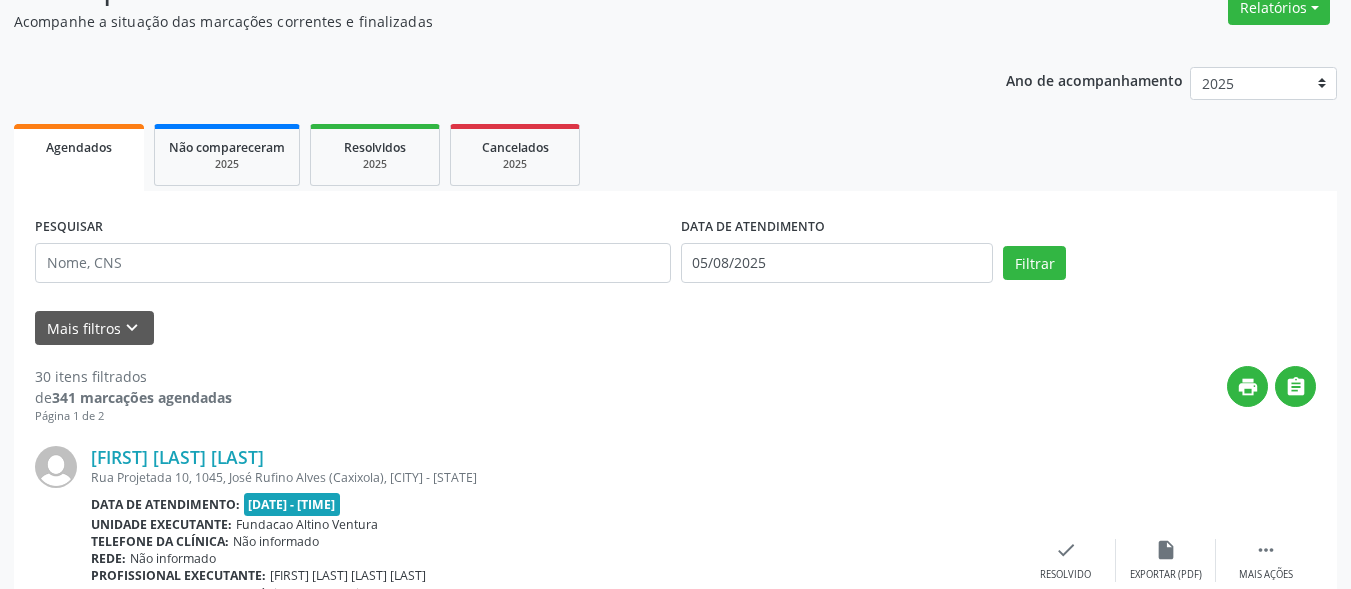 scroll, scrollTop: 200, scrollLeft: 0, axis: vertical 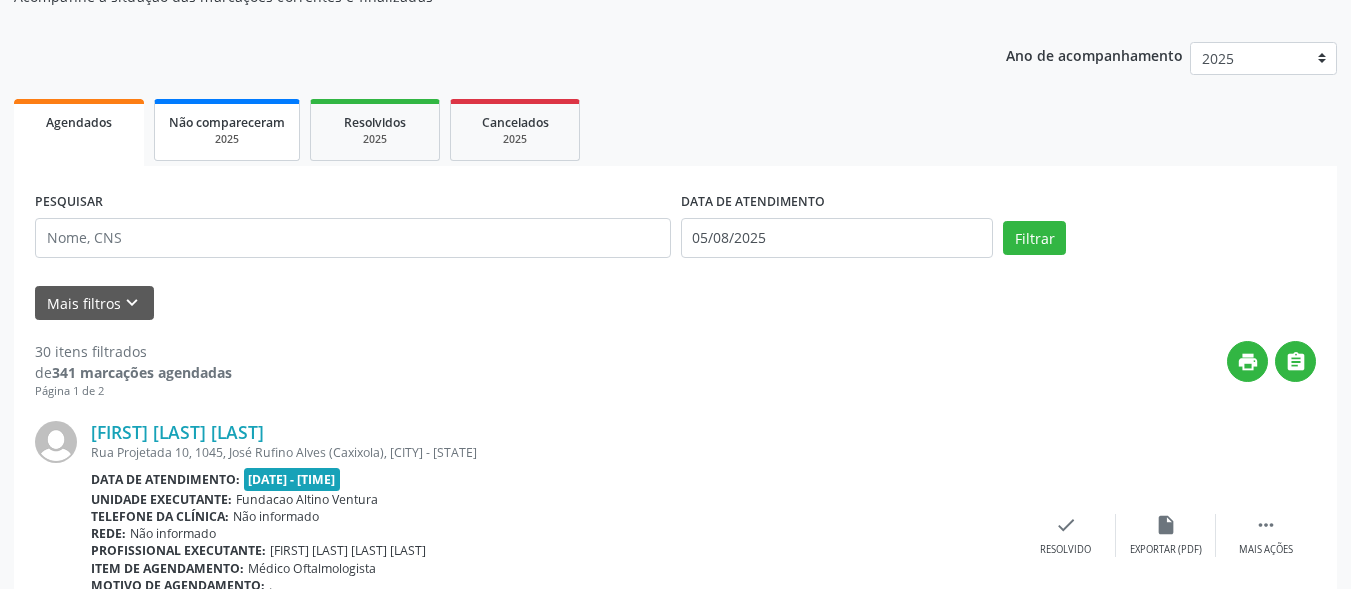 click on "Não compareceram" at bounding box center [227, 122] 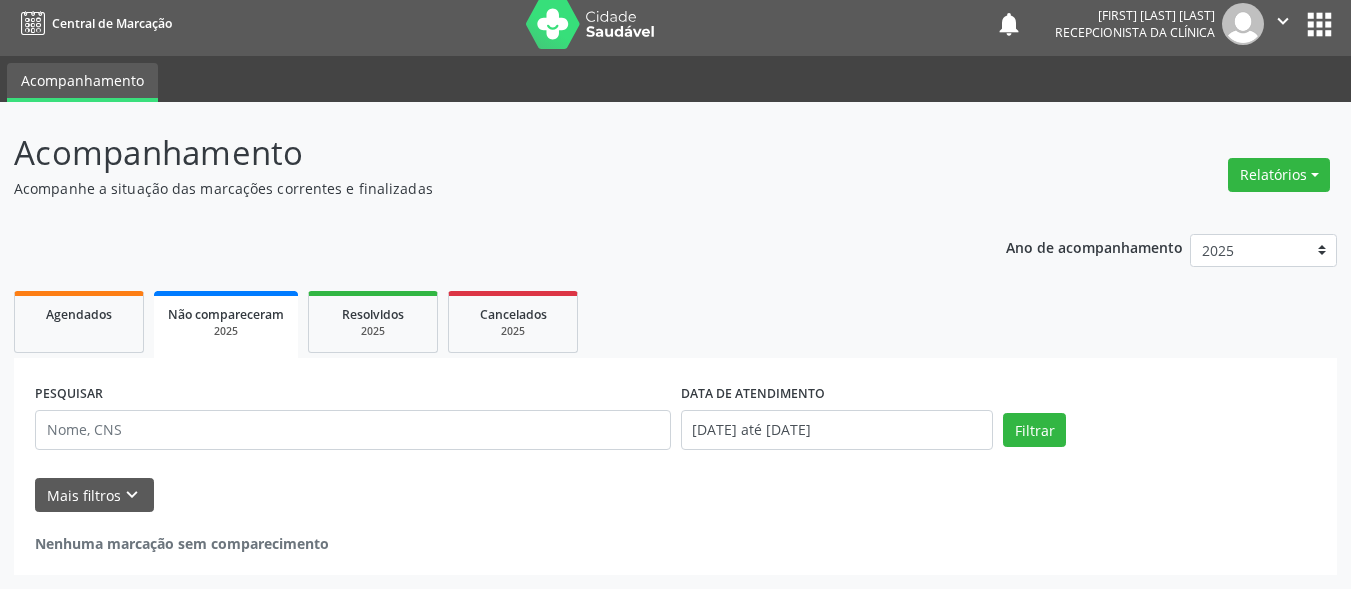 scroll, scrollTop: 8, scrollLeft: 0, axis: vertical 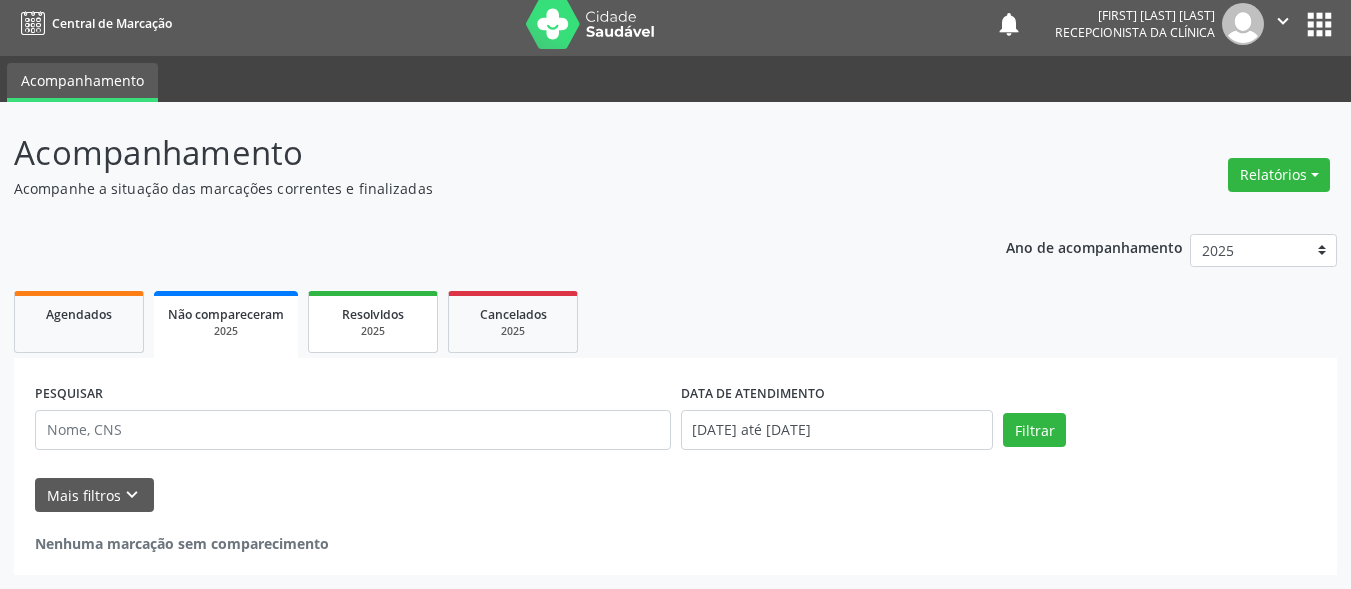 click on "Resolvidos" at bounding box center (373, 314) 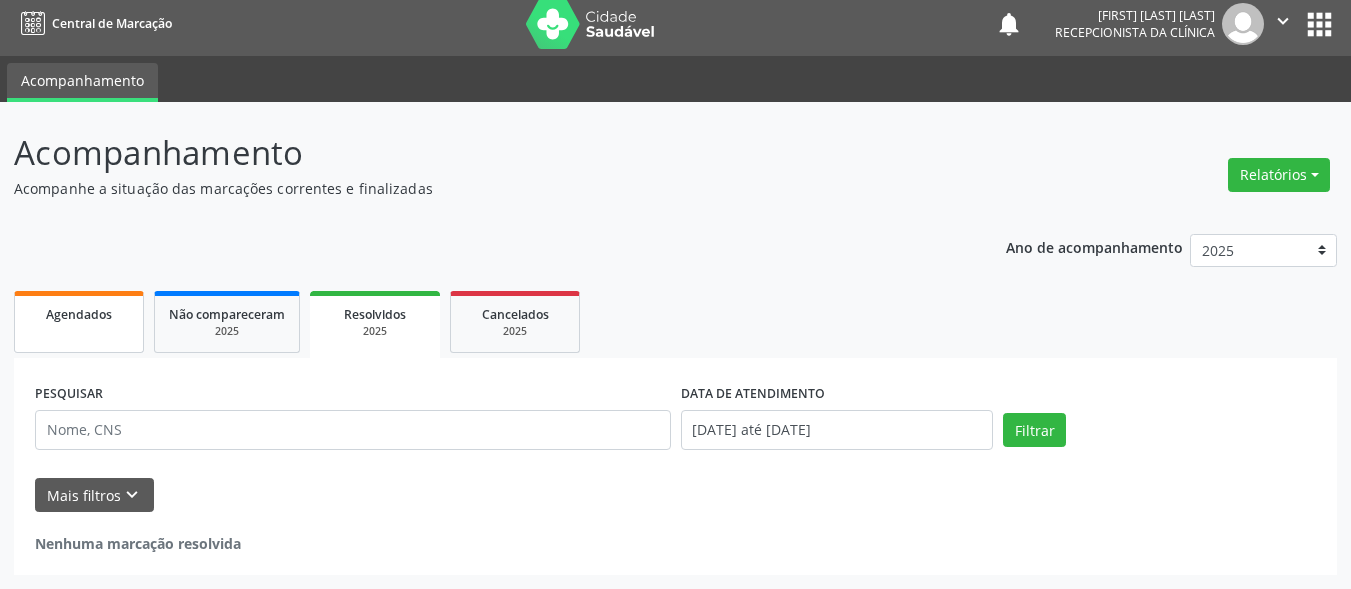 click on "Agendados" at bounding box center [79, 314] 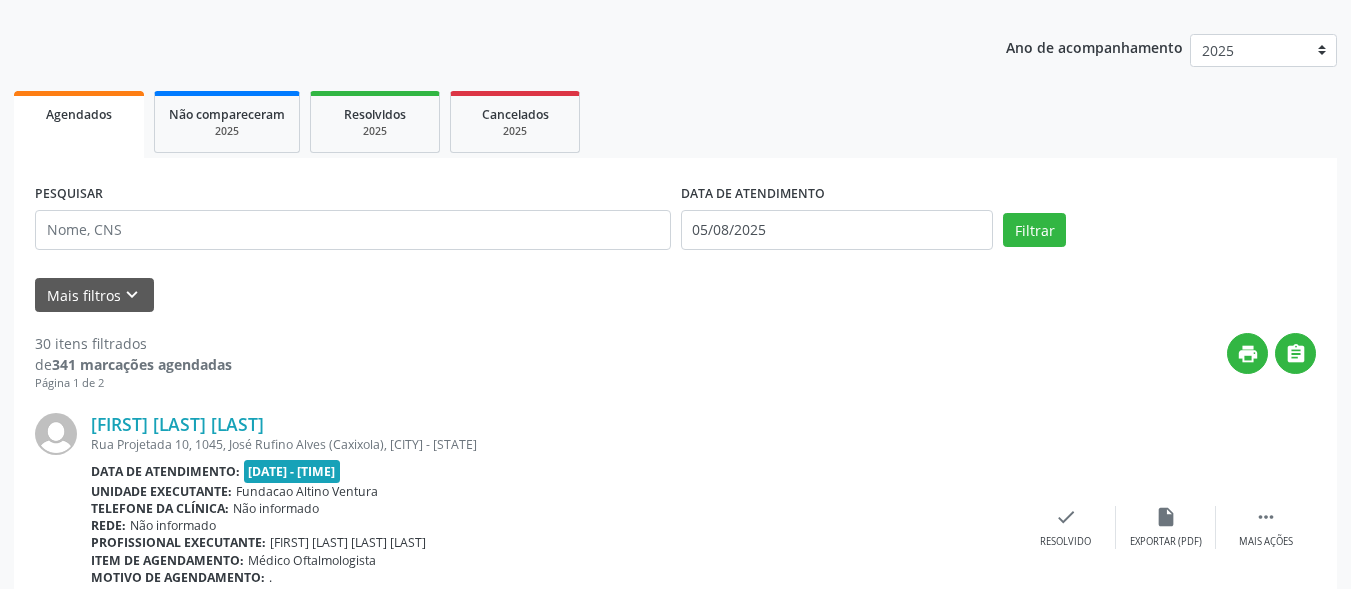 click on "Agendados" at bounding box center (79, 114) 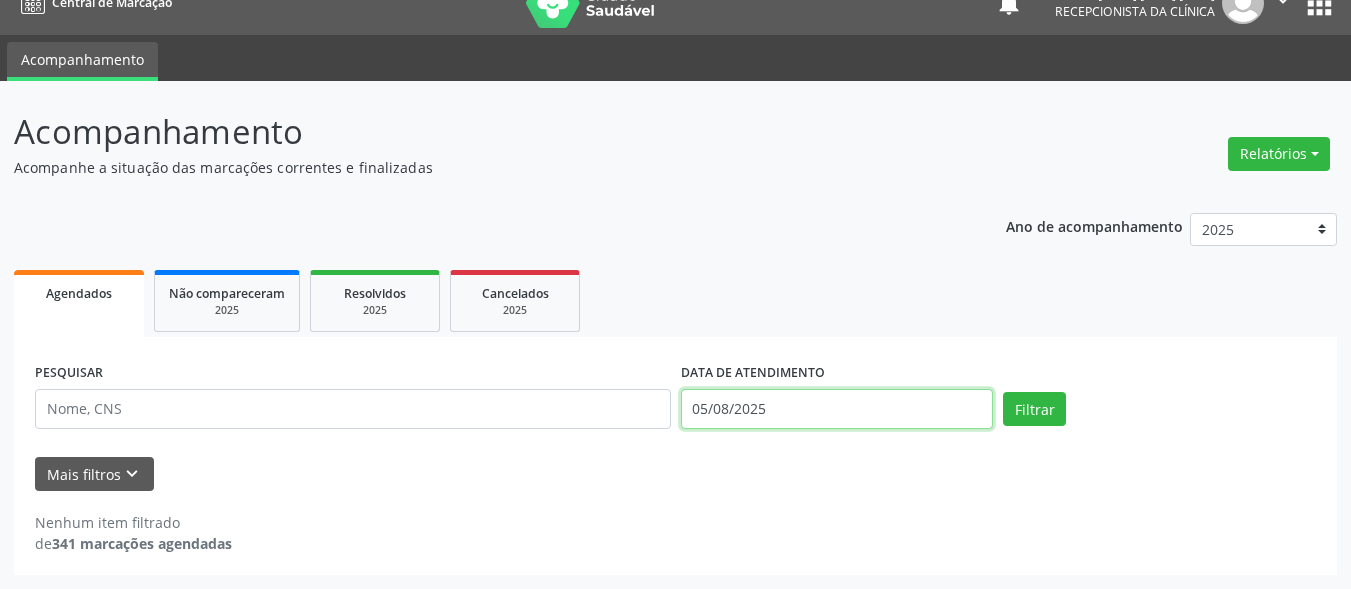 scroll, scrollTop: 153, scrollLeft: 0, axis: vertical 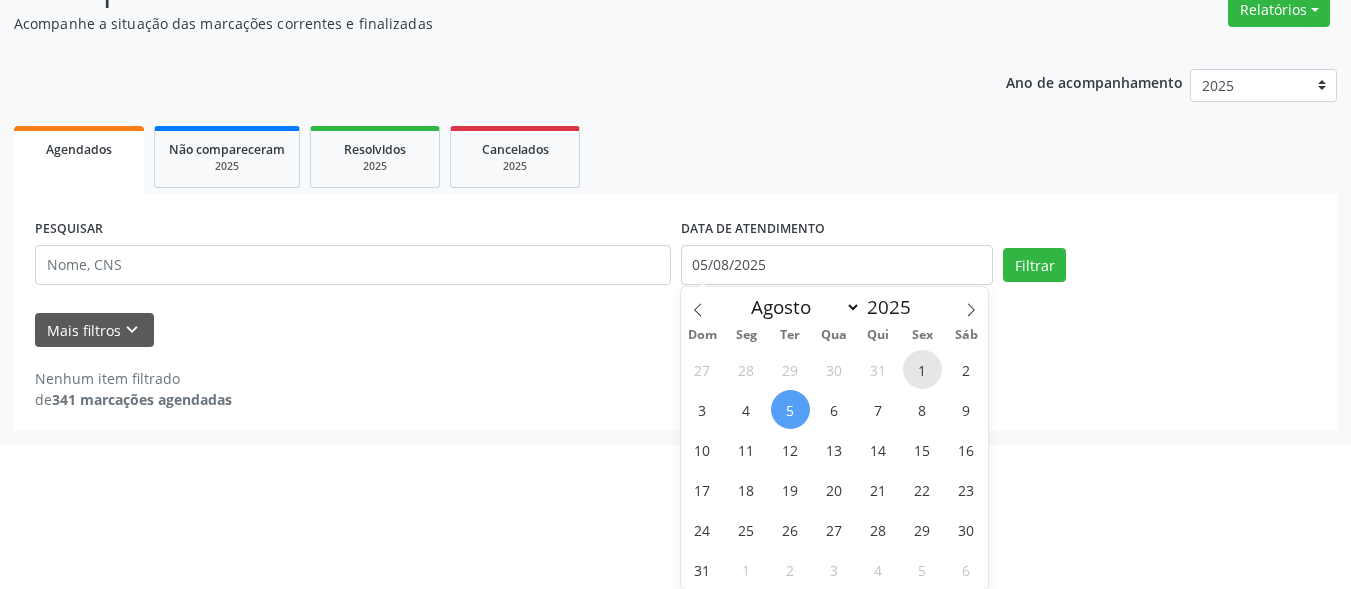 click on "1" at bounding box center (922, 369) 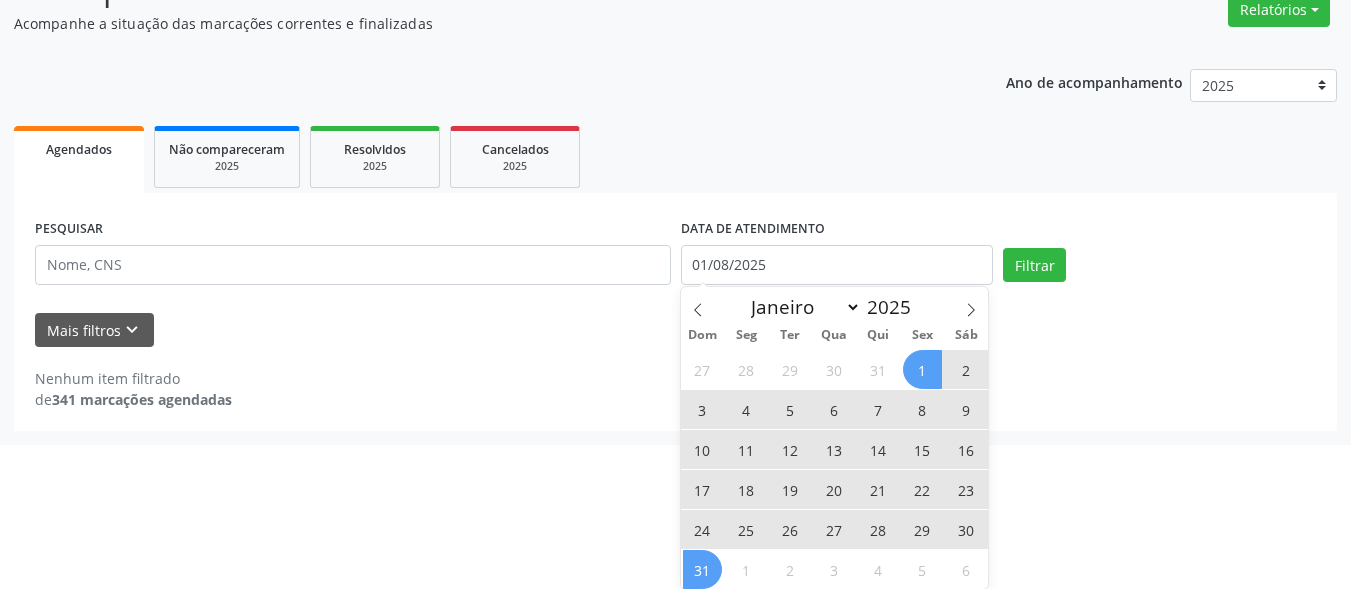 click on "31" at bounding box center [702, 569] 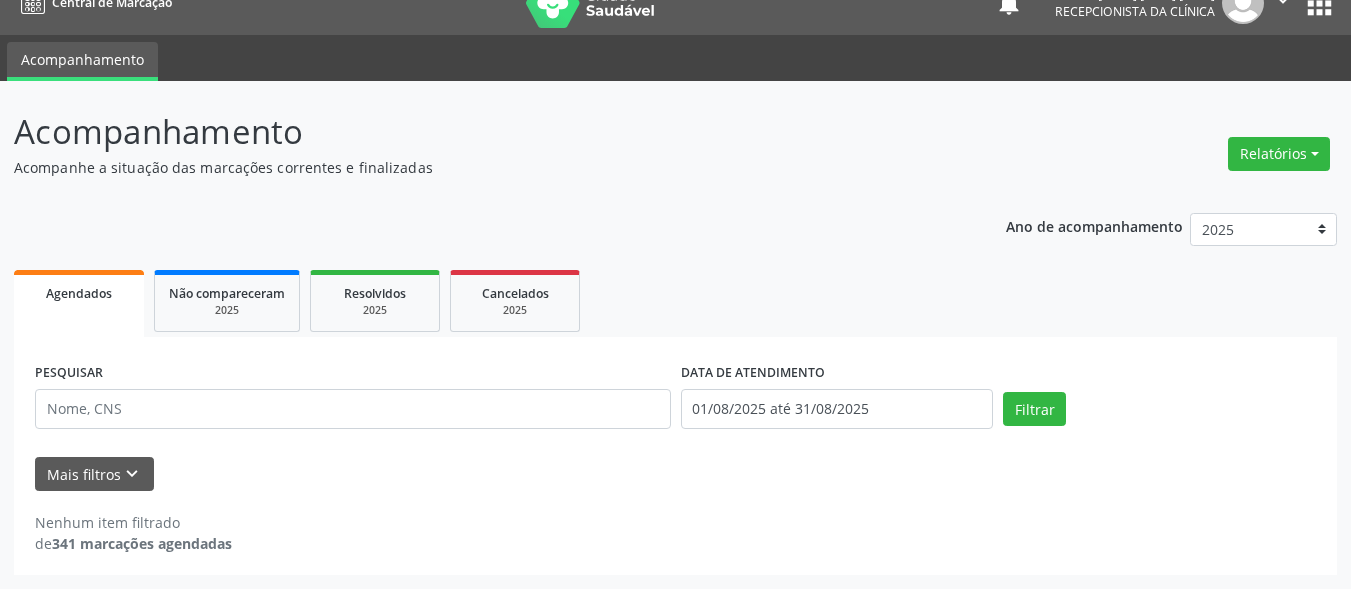 scroll, scrollTop: 29, scrollLeft: 0, axis: vertical 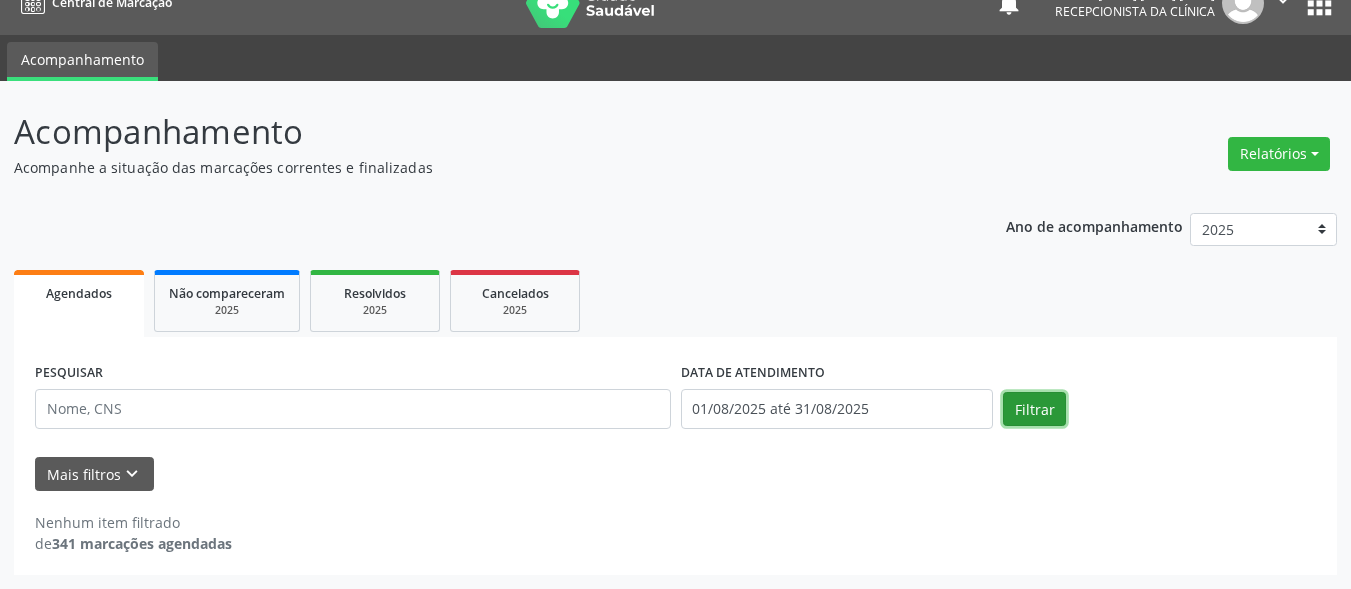 click on "Filtrar" at bounding box center (1034, 409) 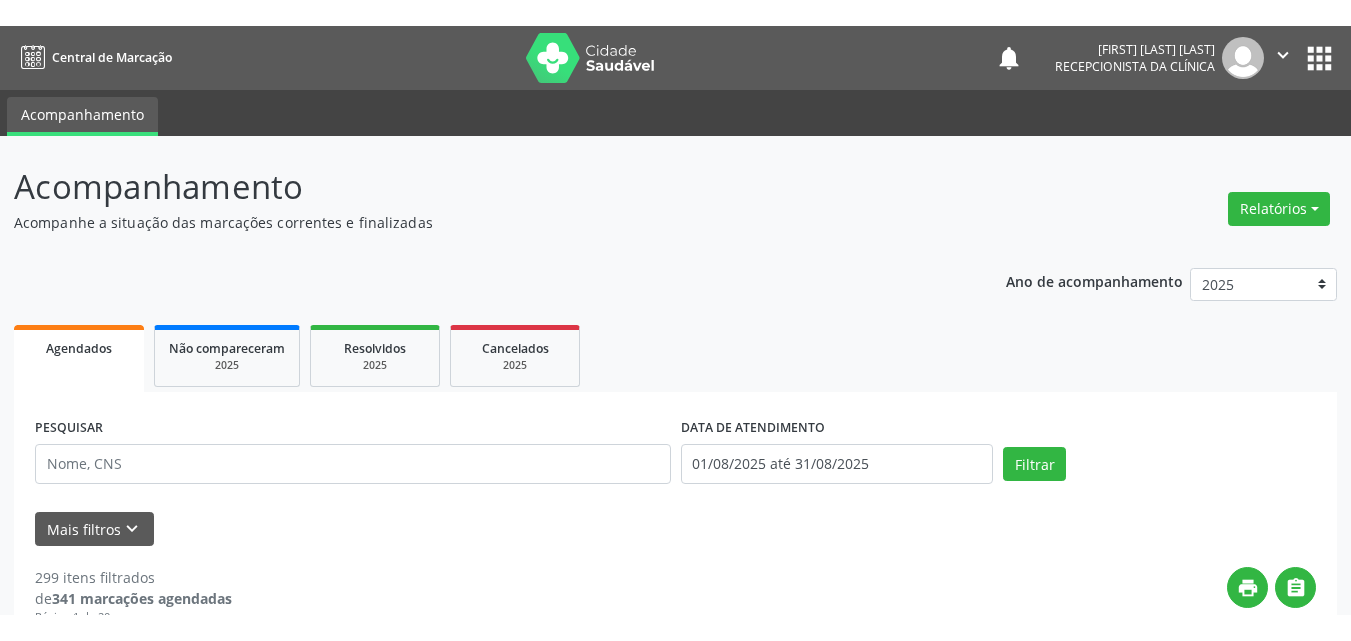 scroll, scrollTop: 300, scrollLeft: 0, axis: vertical 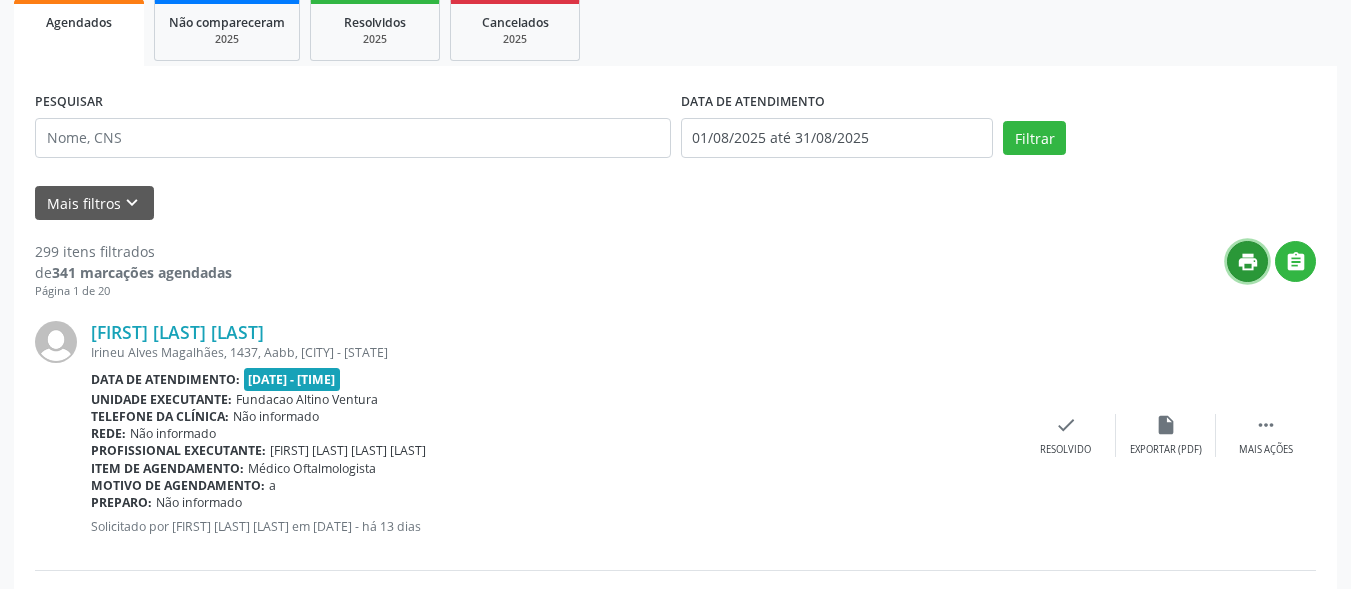 click on "print" at bounding box center [1248, 262] 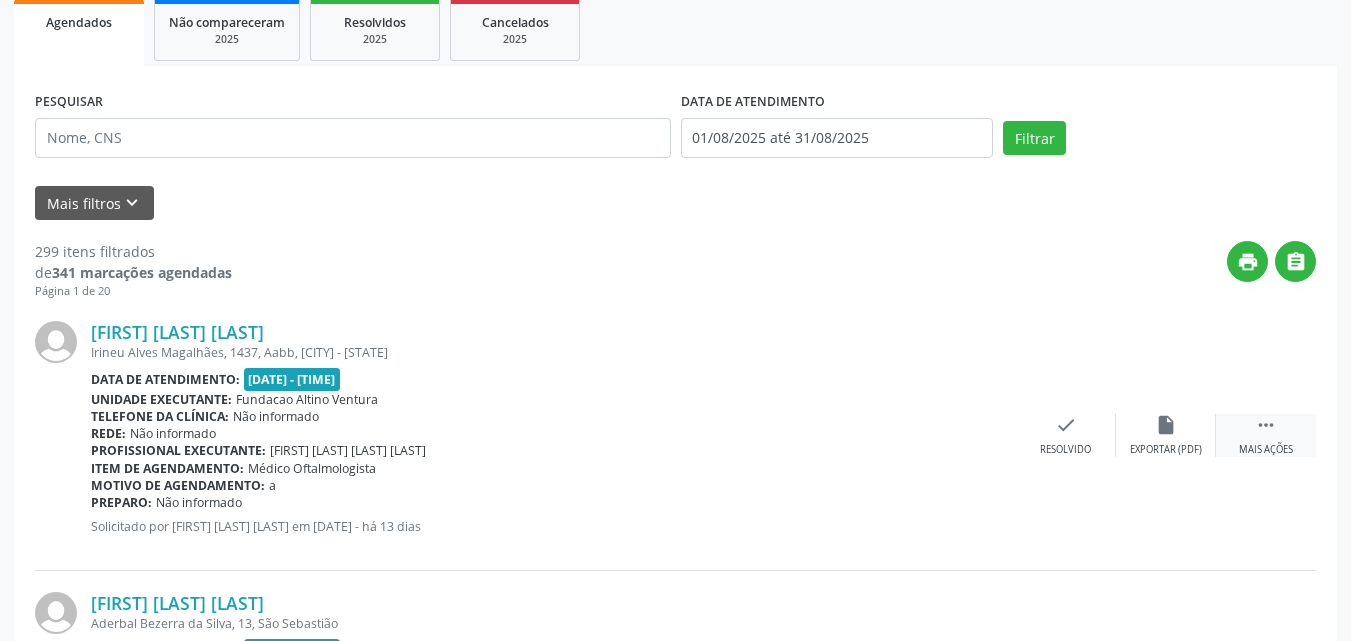 click on "" at bounding box center [1266, 425] 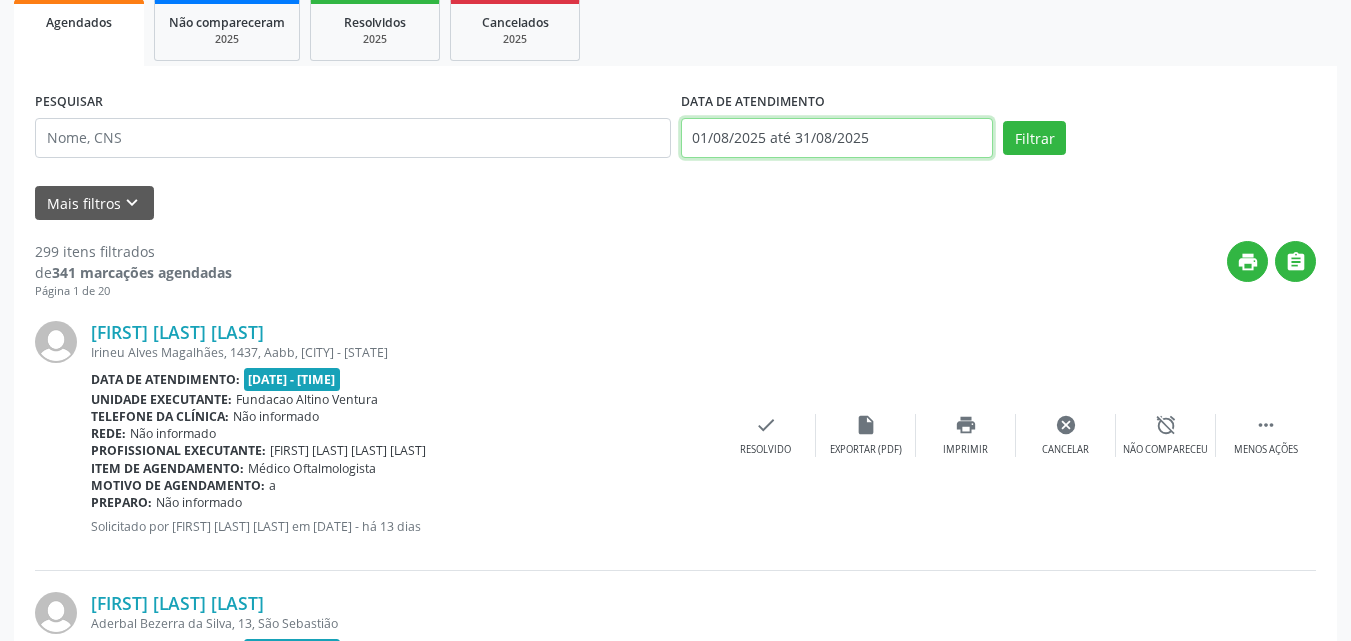 click on "01/08/2025 até 31/08/2025" at bounding box center (837, 138) 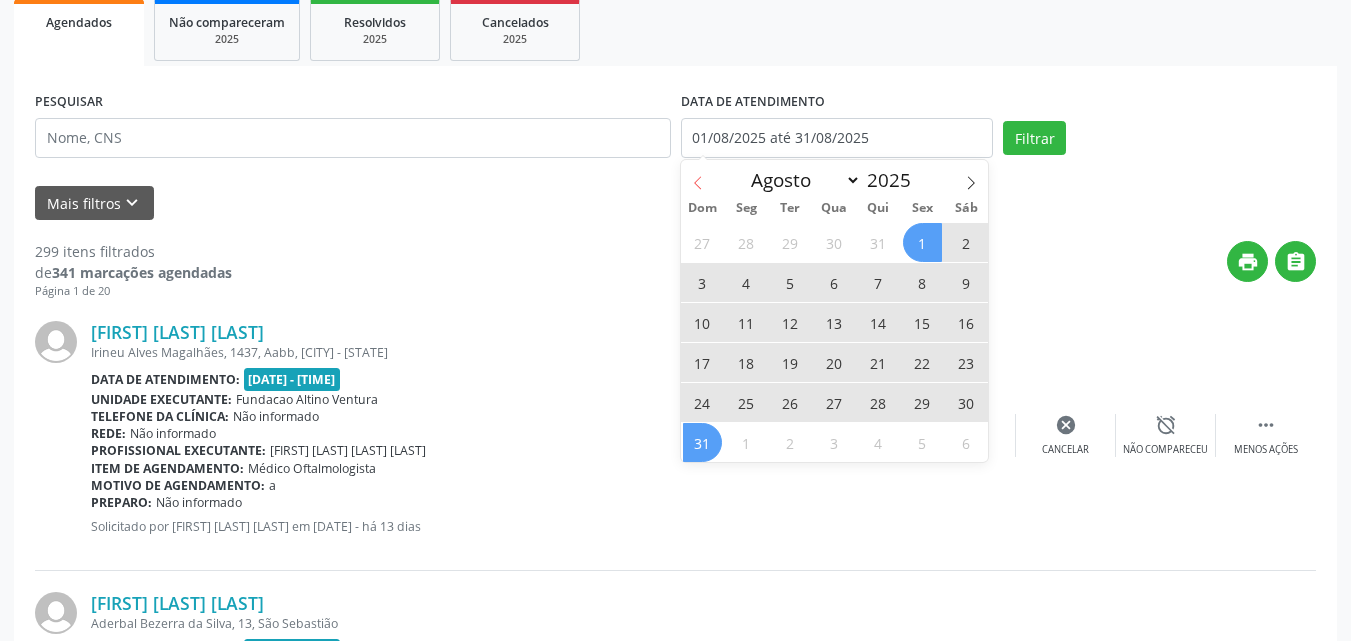 click at bounding box center (698, 177) 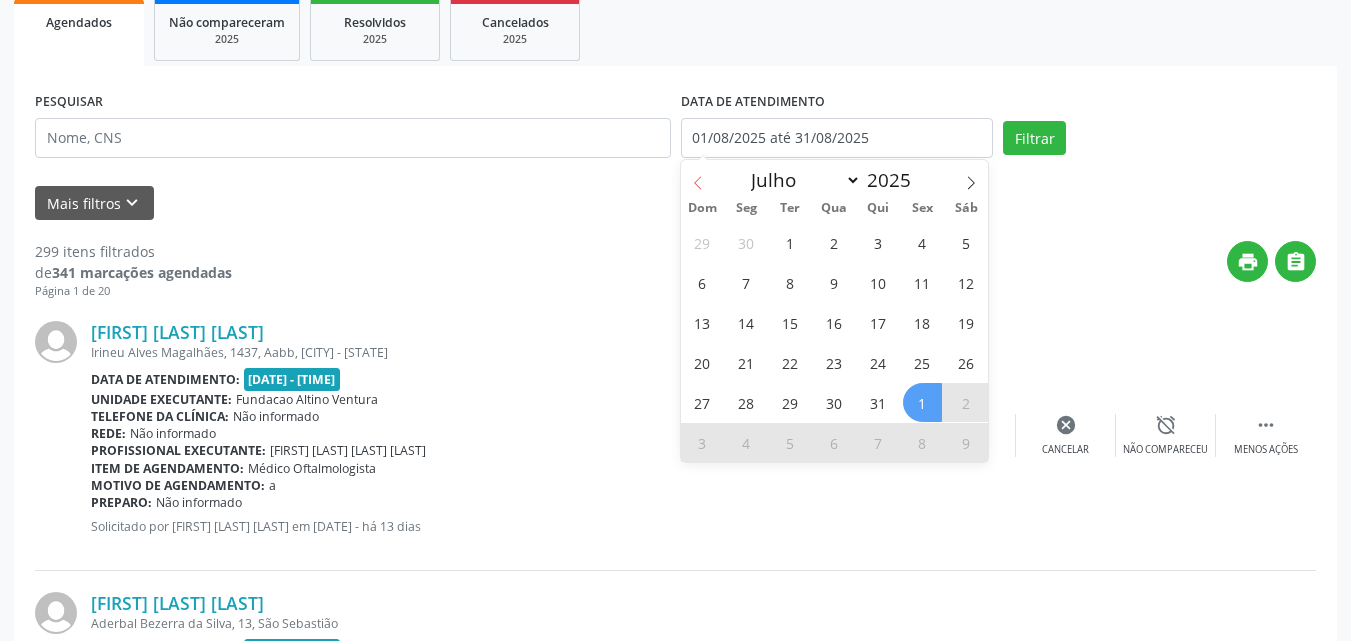 click at bounding box center [698, 177] 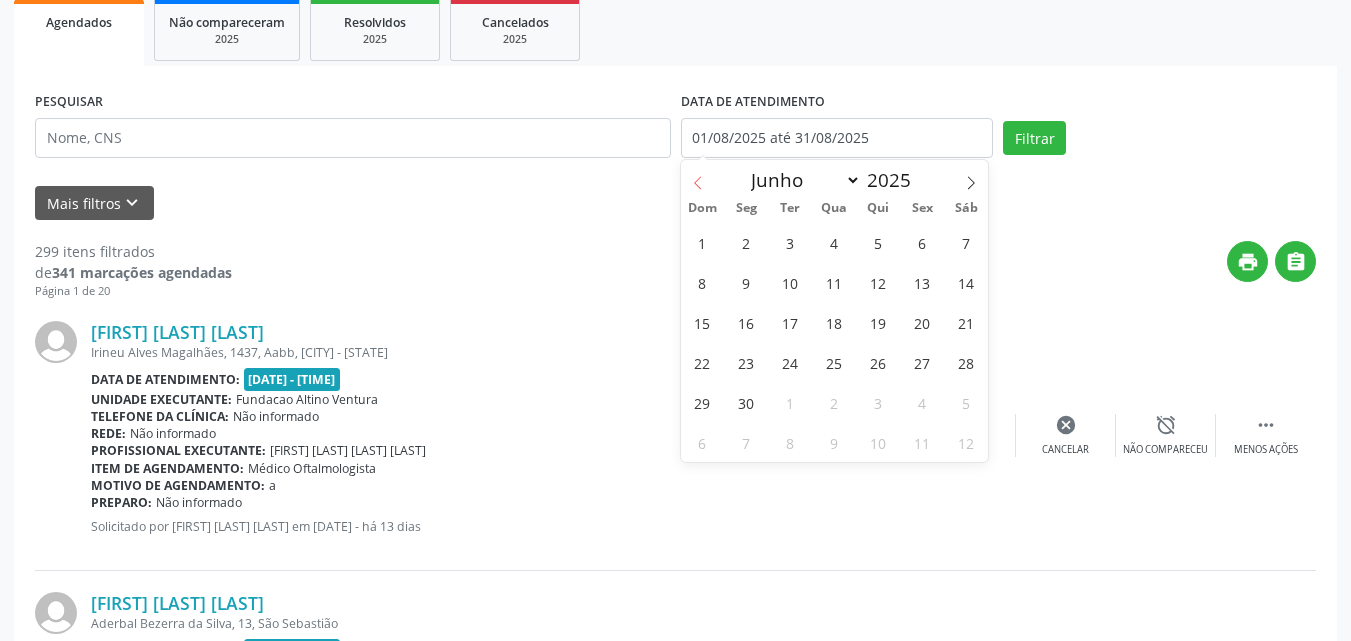 click at bounding box center (698, 177) 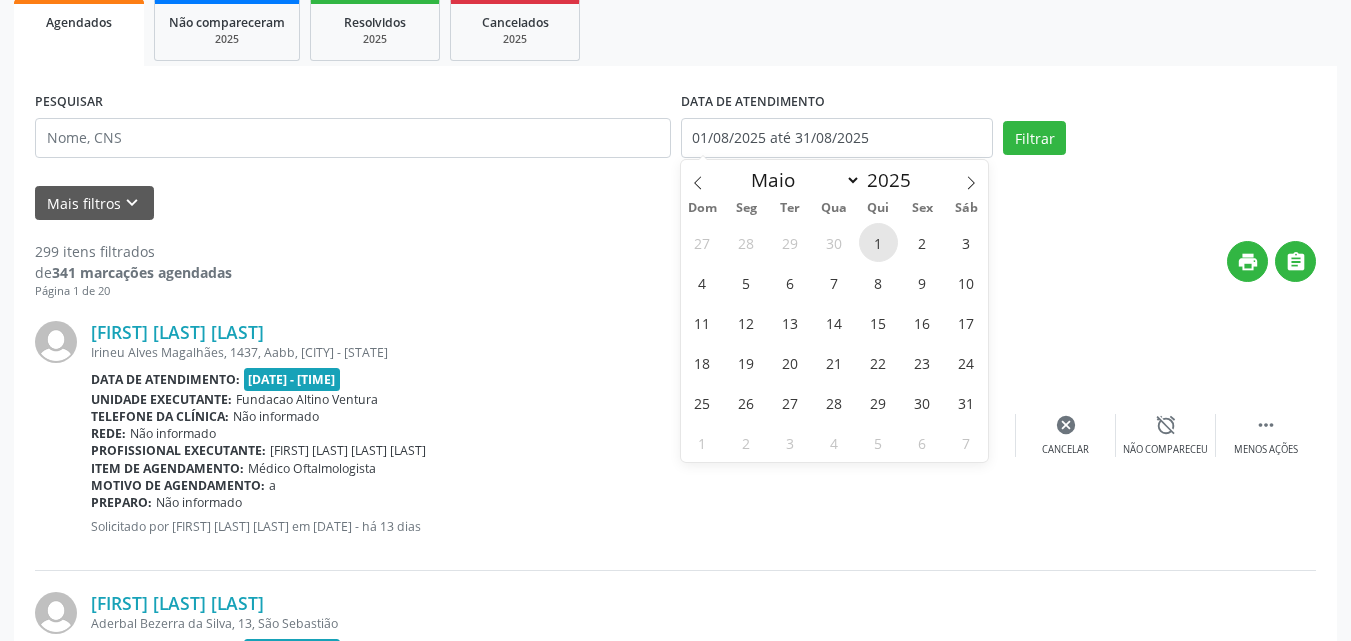 click on "1" at bounding box center [878, 242] 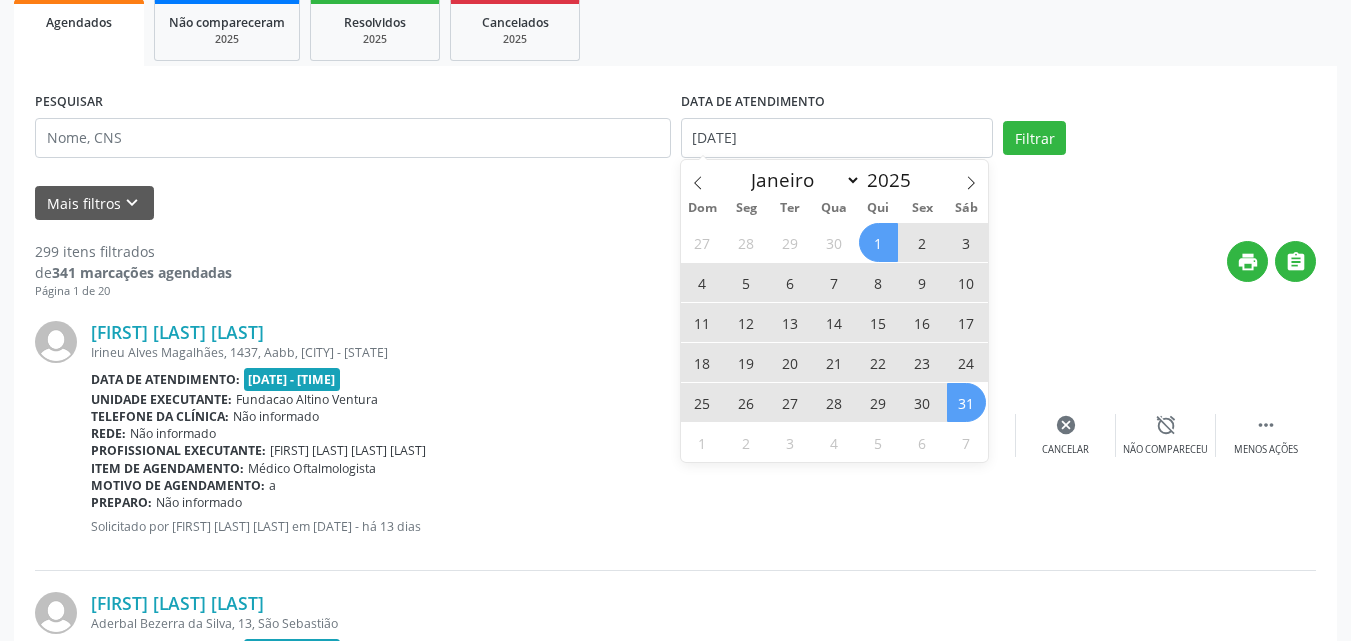 click on "31" at bounding box center (966, 402) 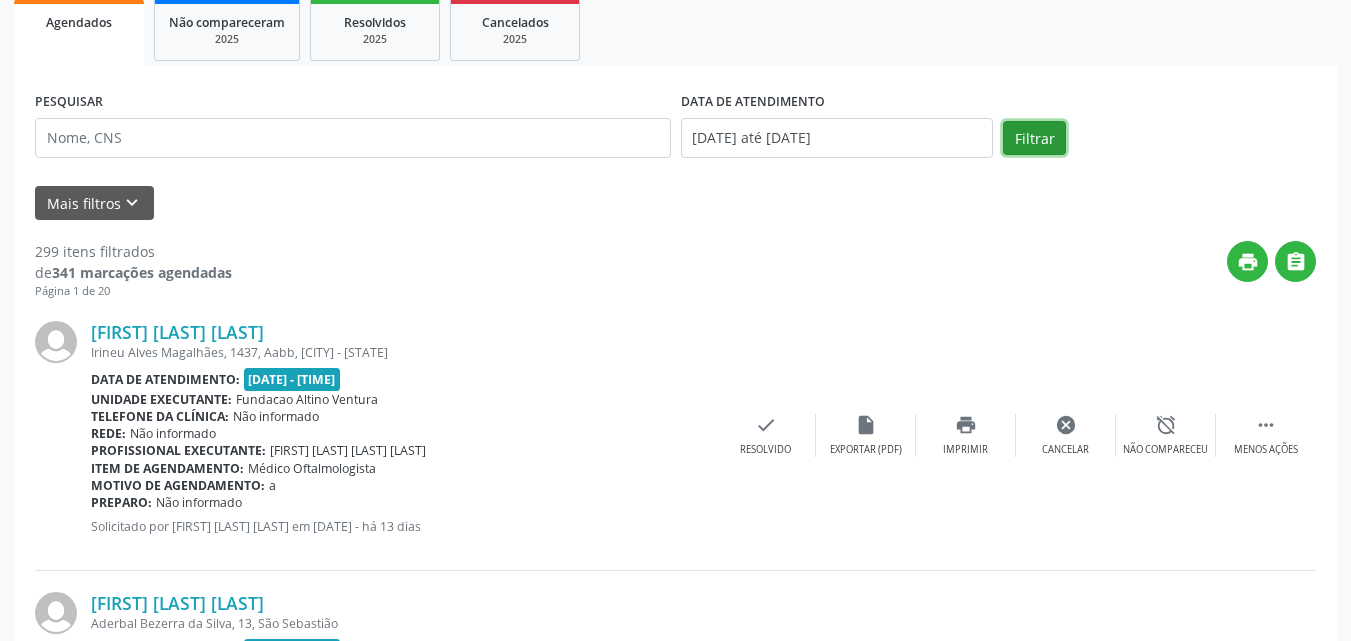 click on "Filtrar" at bounding box center (1034, 138) 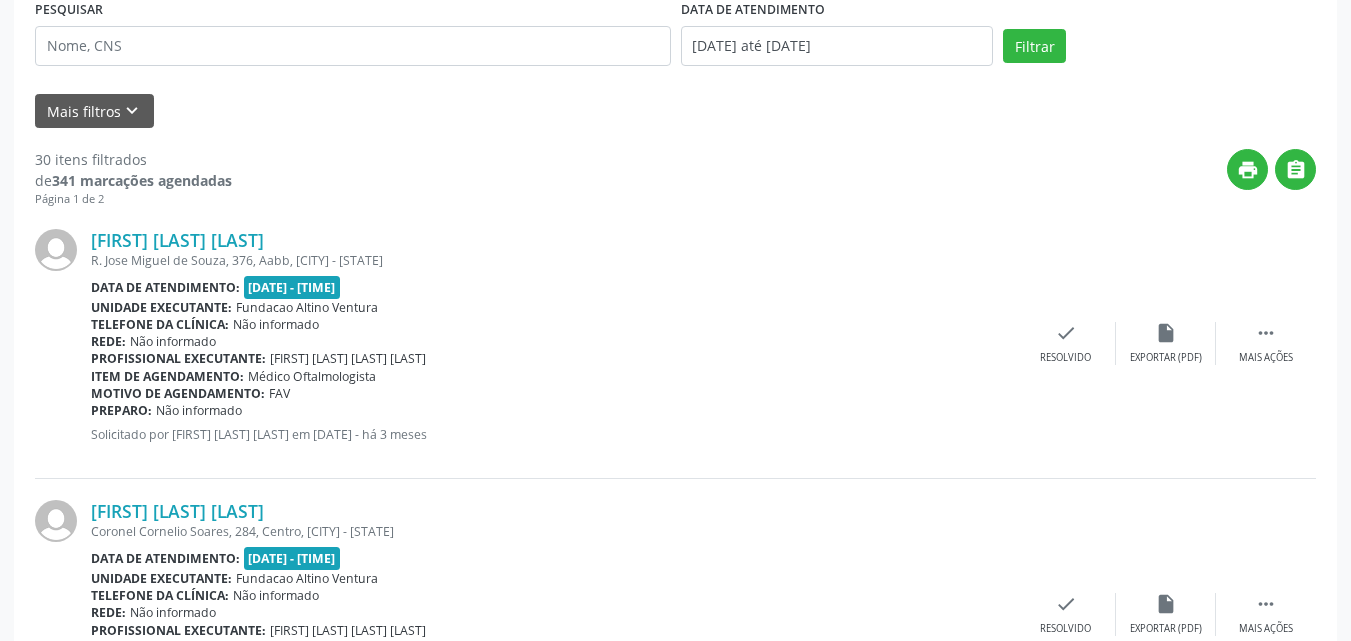 scroll, scrollTop: 400, scrollLeft: 0, axis: vertical 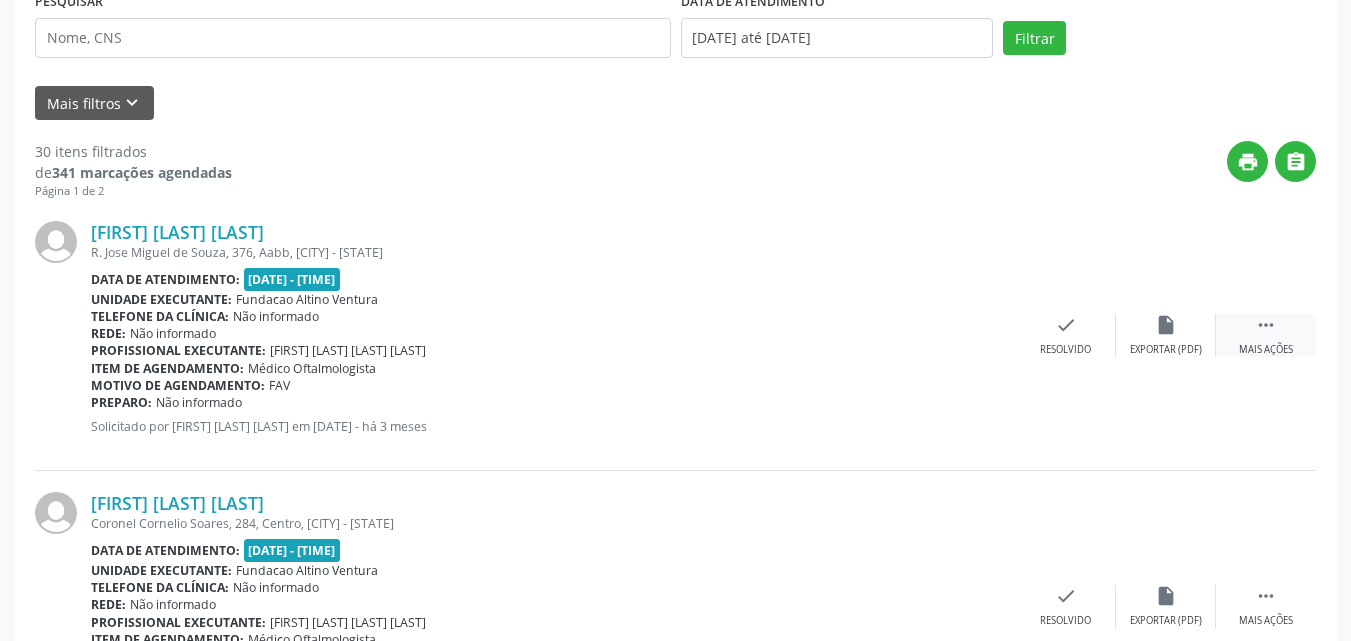 click on "
Mais ações" at bounding box center (1266, 335) 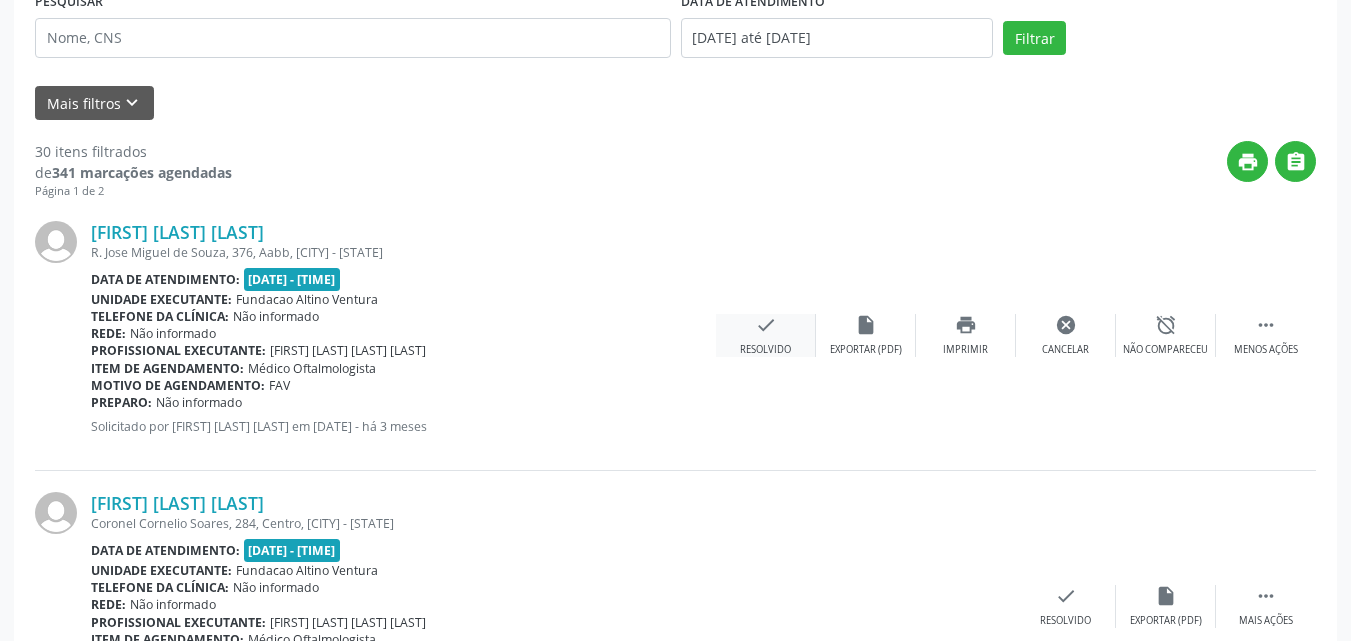 click on "check" at bounding box center (766, 325) 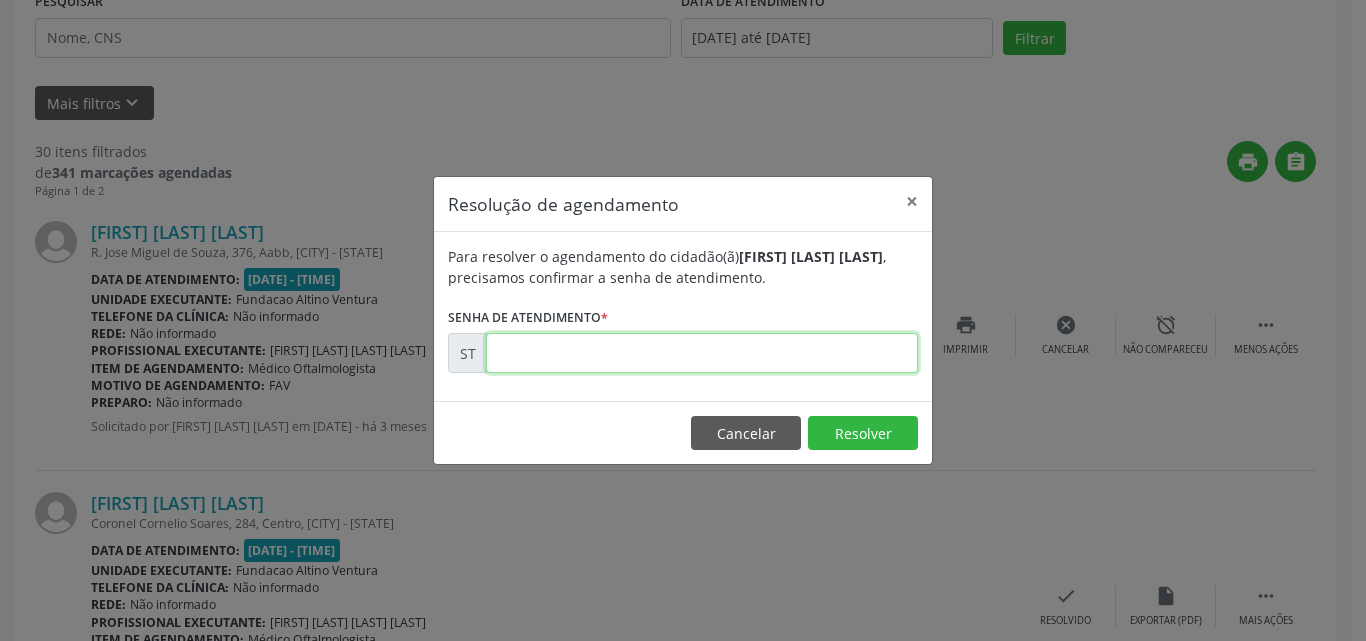click at bounding box center (702, 353) 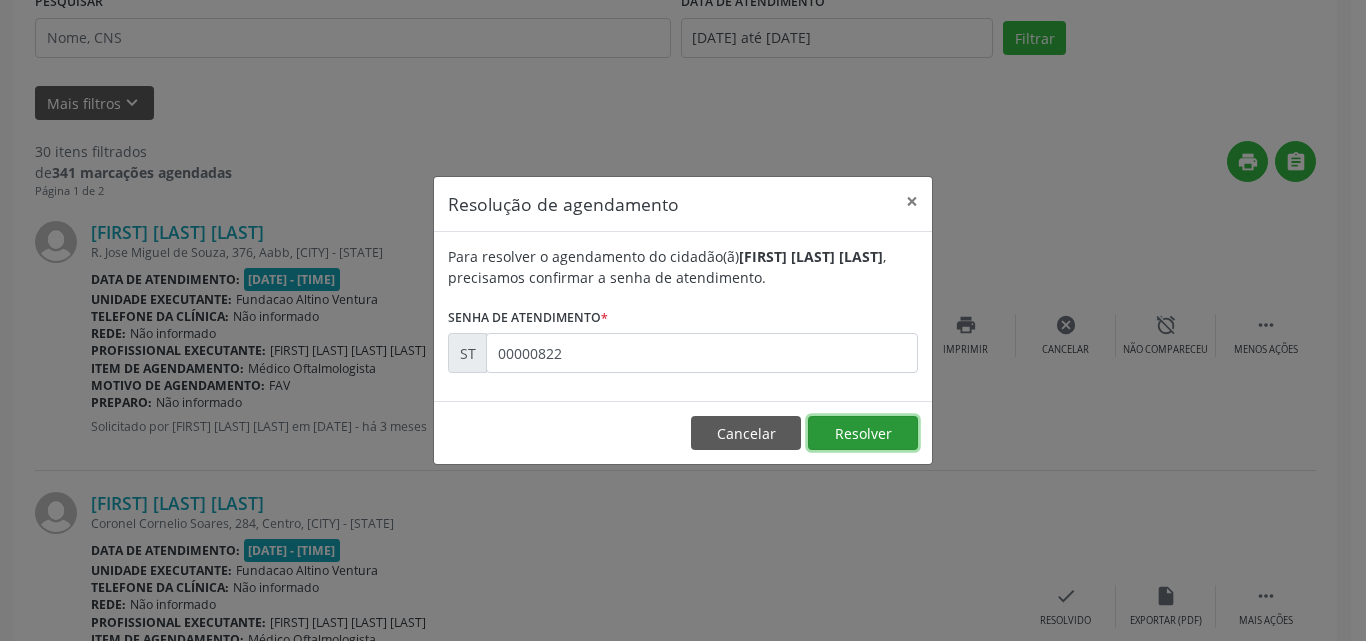 click on "Resolver" at bounding box center [863, 433] 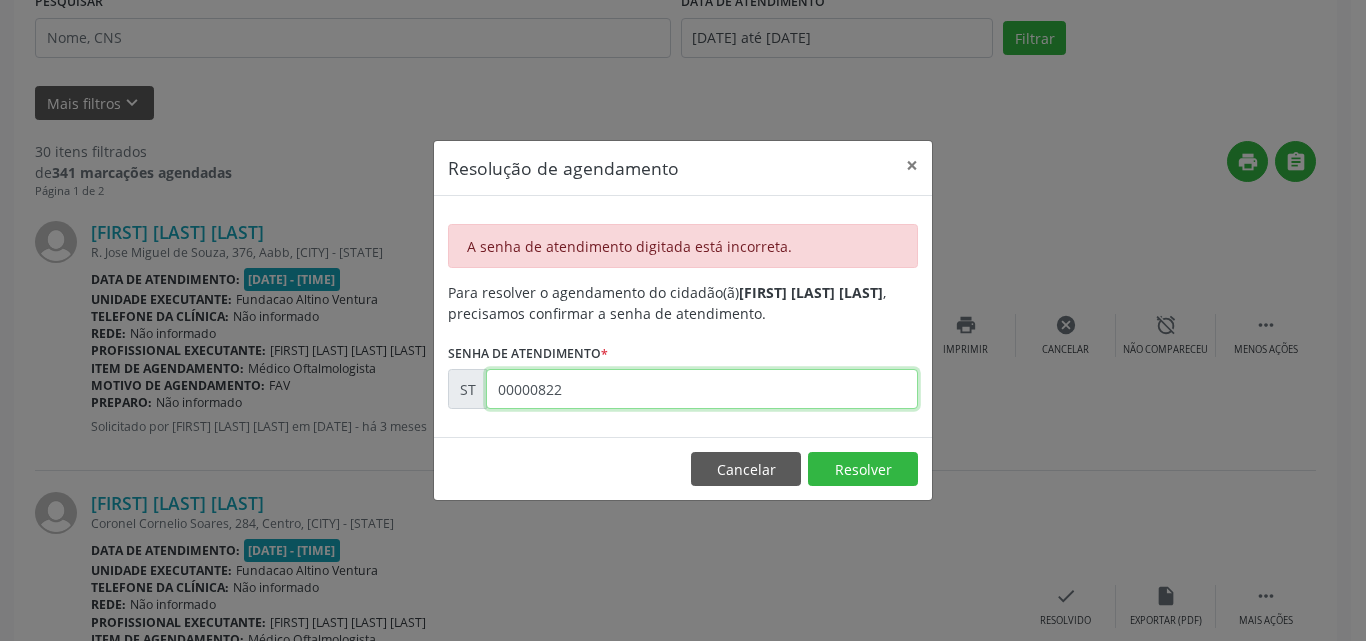 click on "00000822" at bounding box center [702, 389] 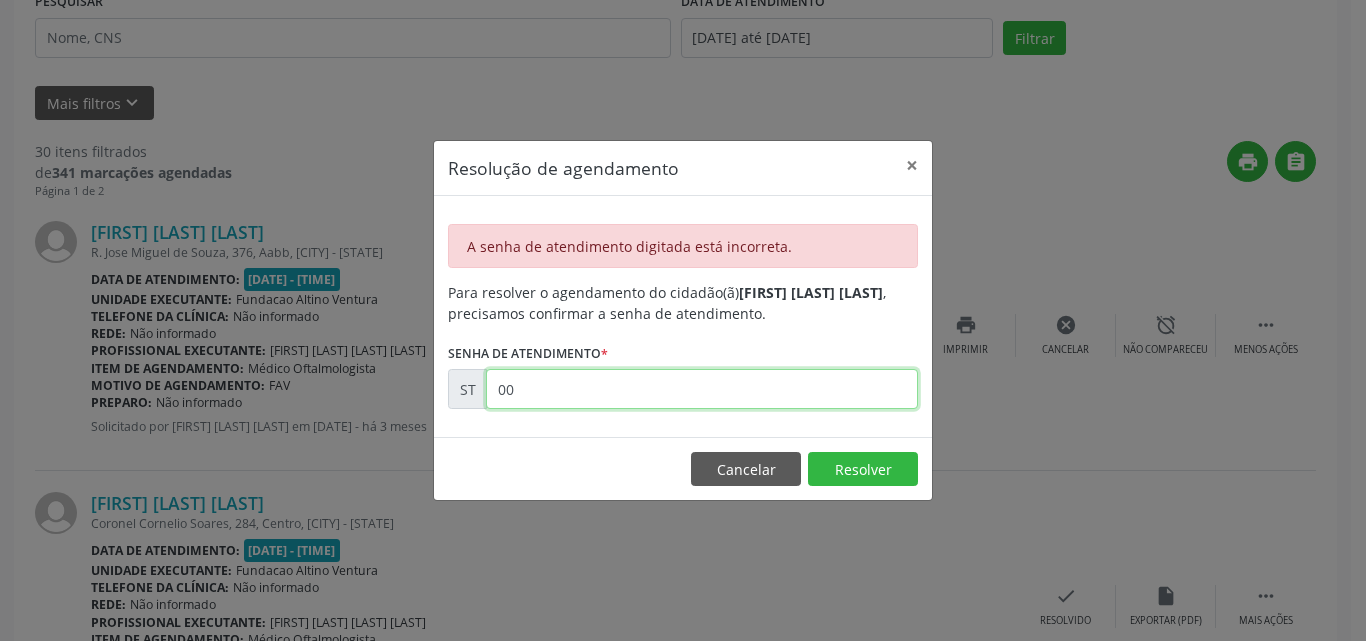 type on "0" 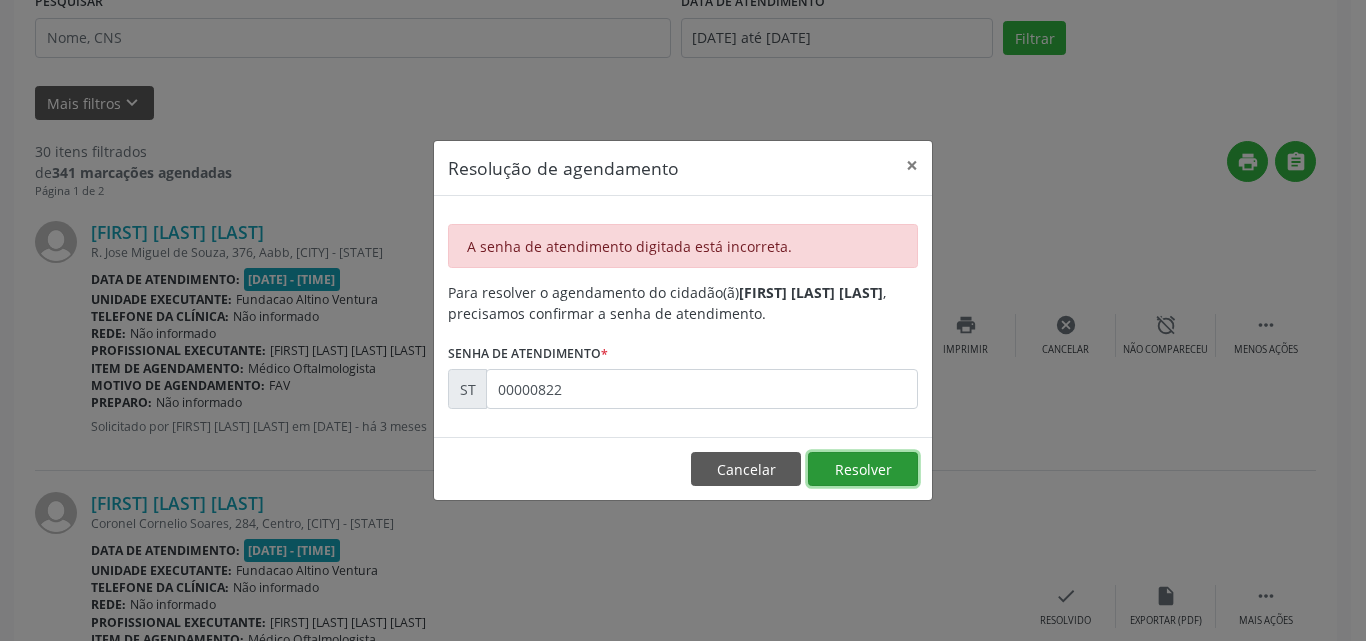 click on "Resolver" at bounding box center [863, 469] 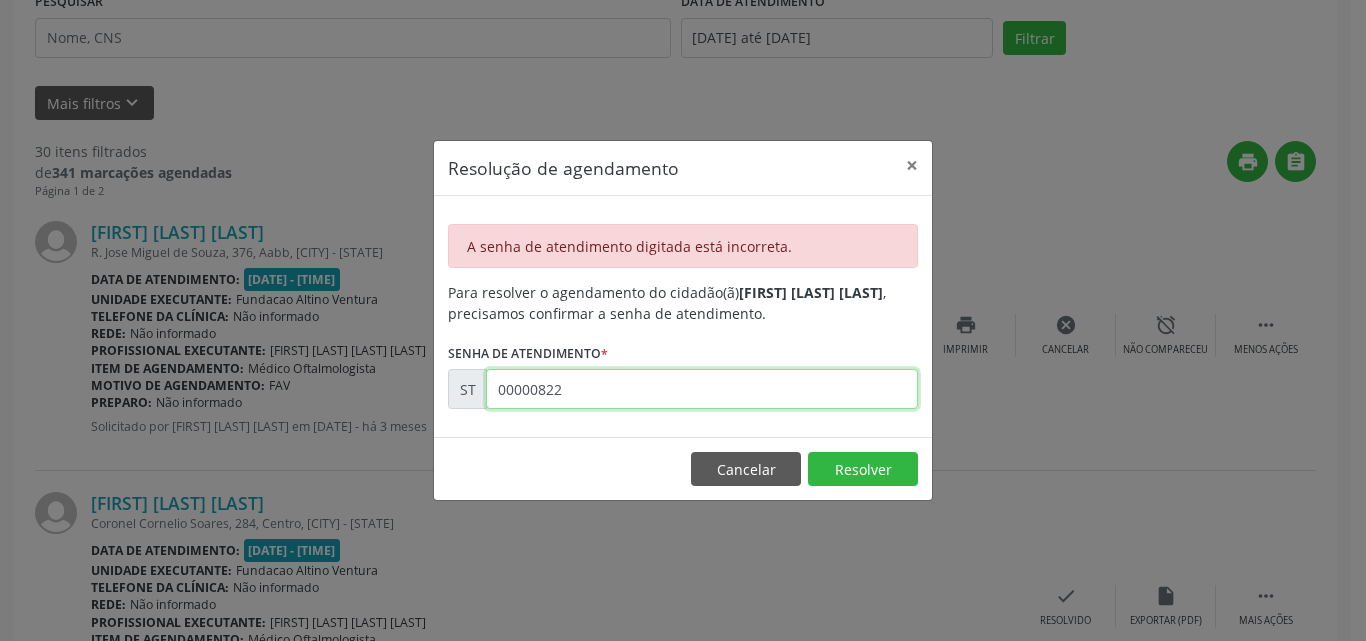click on "00000822" at bounding box center [702, 389] 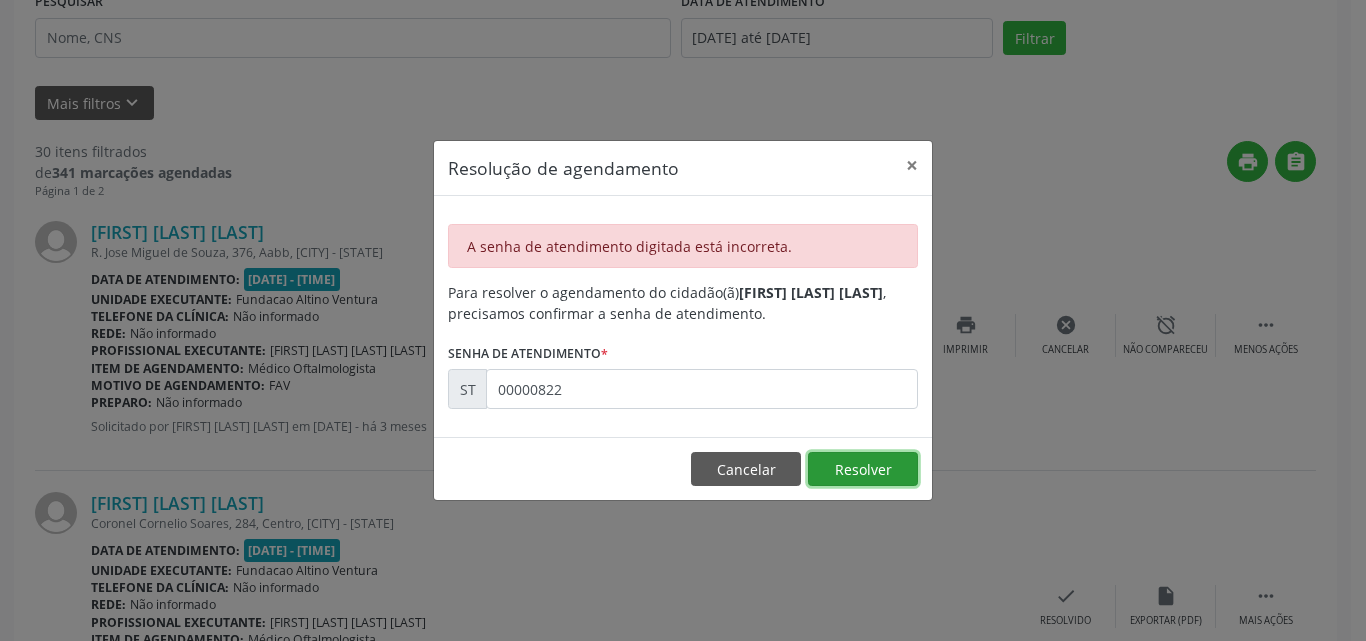 click on "Resolver" at bounding box center (863, 469) 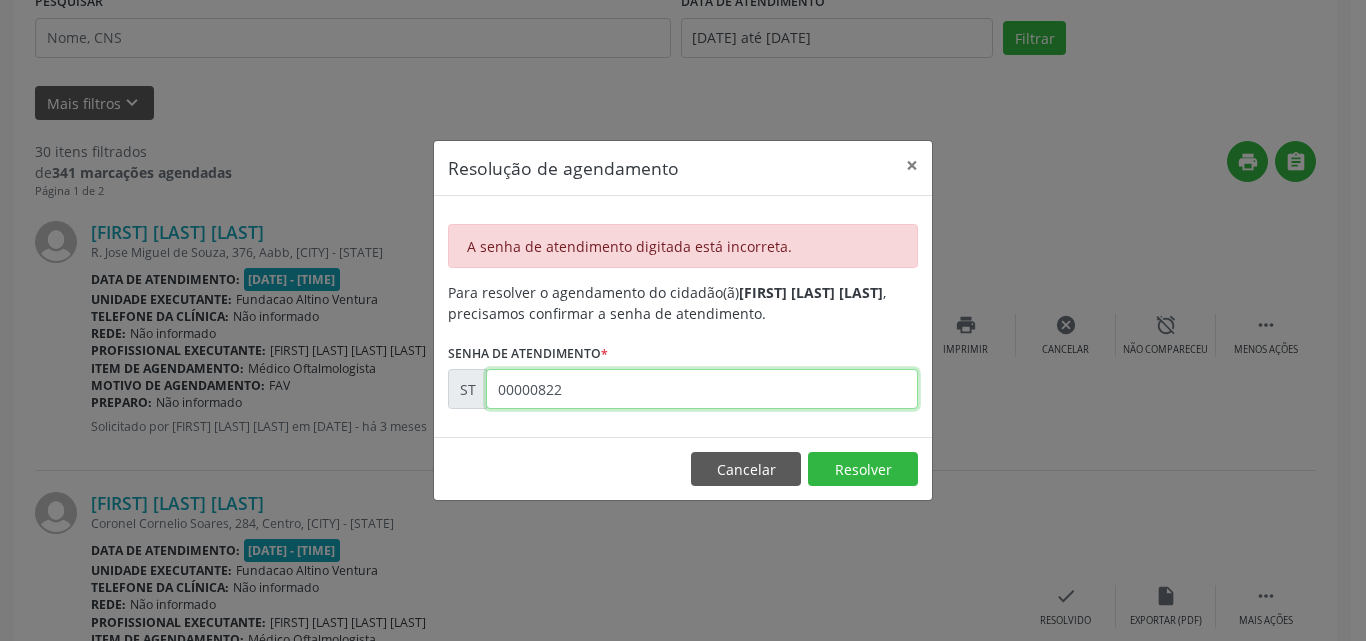 click on "00000822" at bounding box center [702, 389] 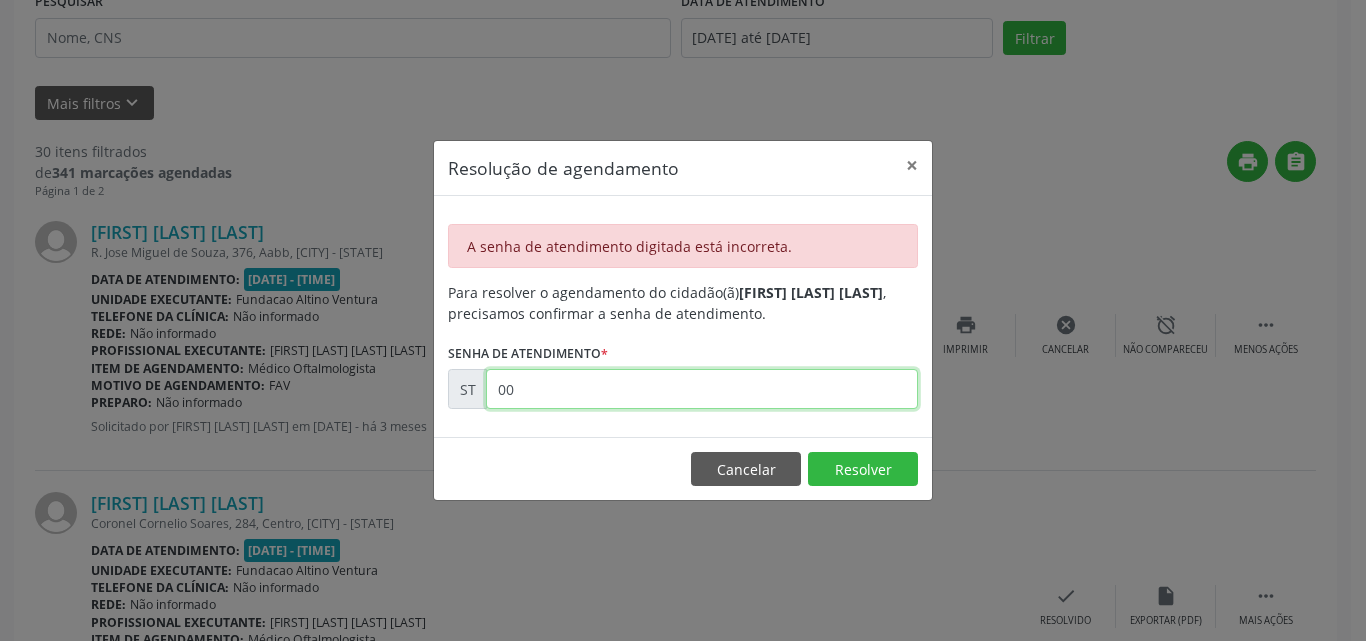 type on "0" 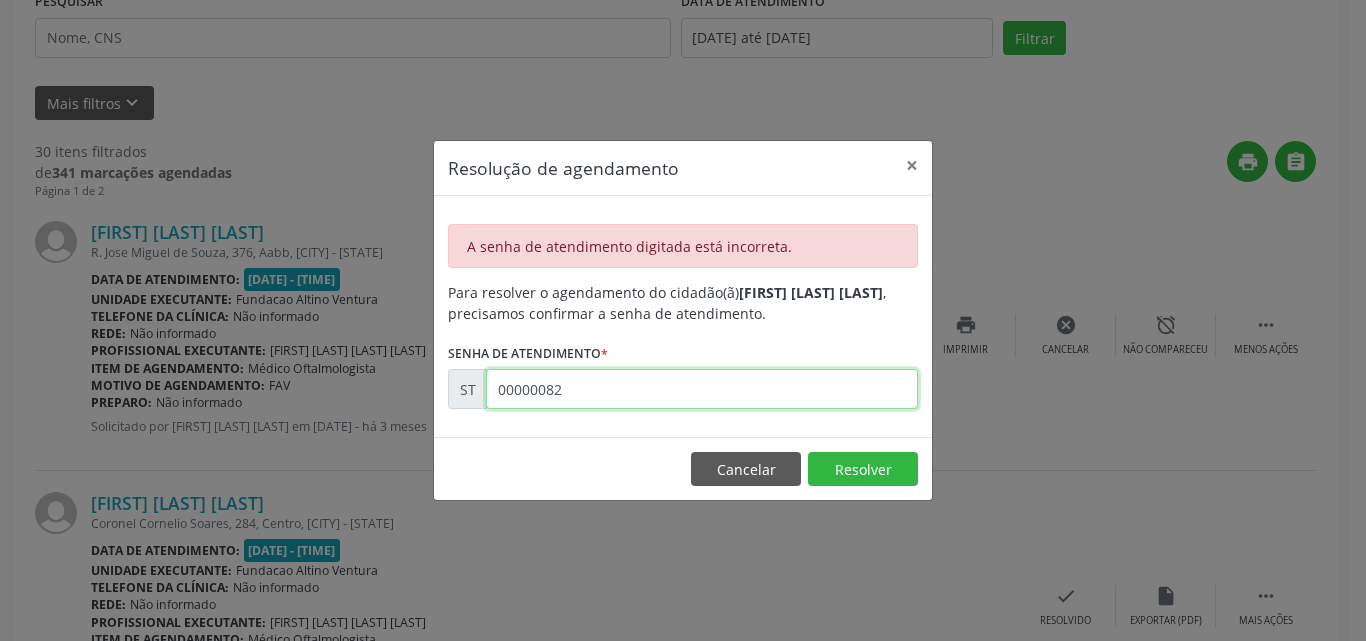 type on "00000822" 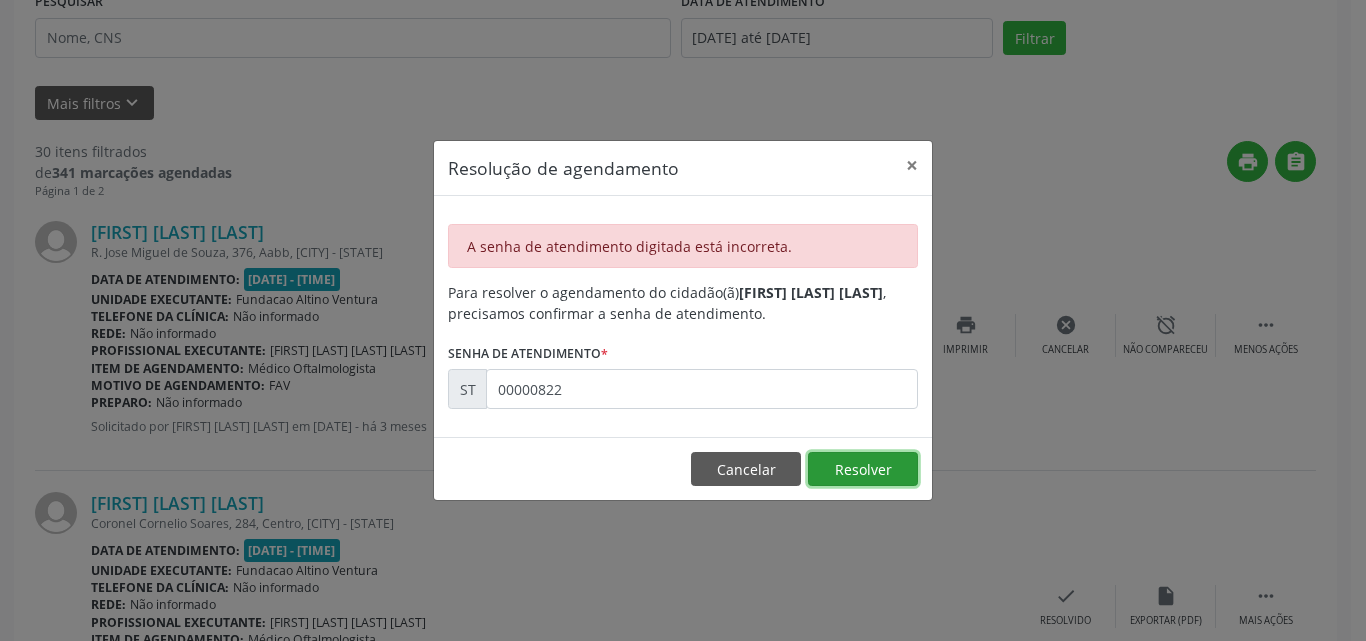 click on "Resolver" at bounding box center (863, 469) 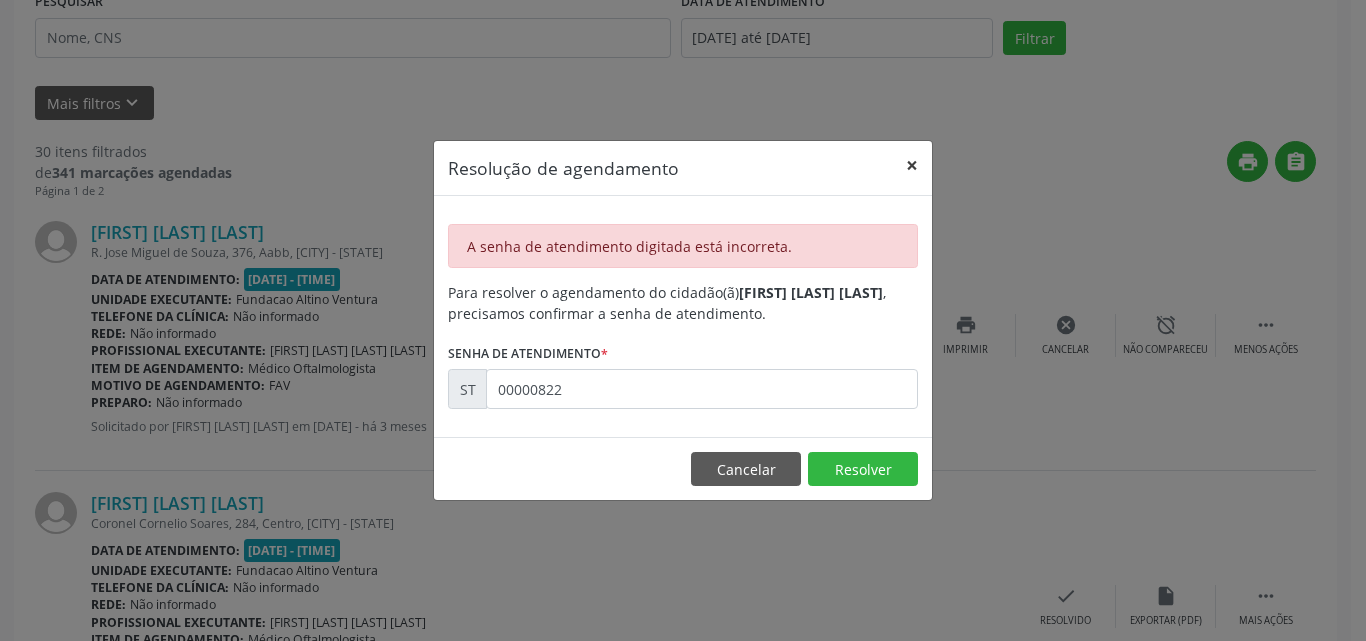 click on "×" at bounding box center (912, 165) 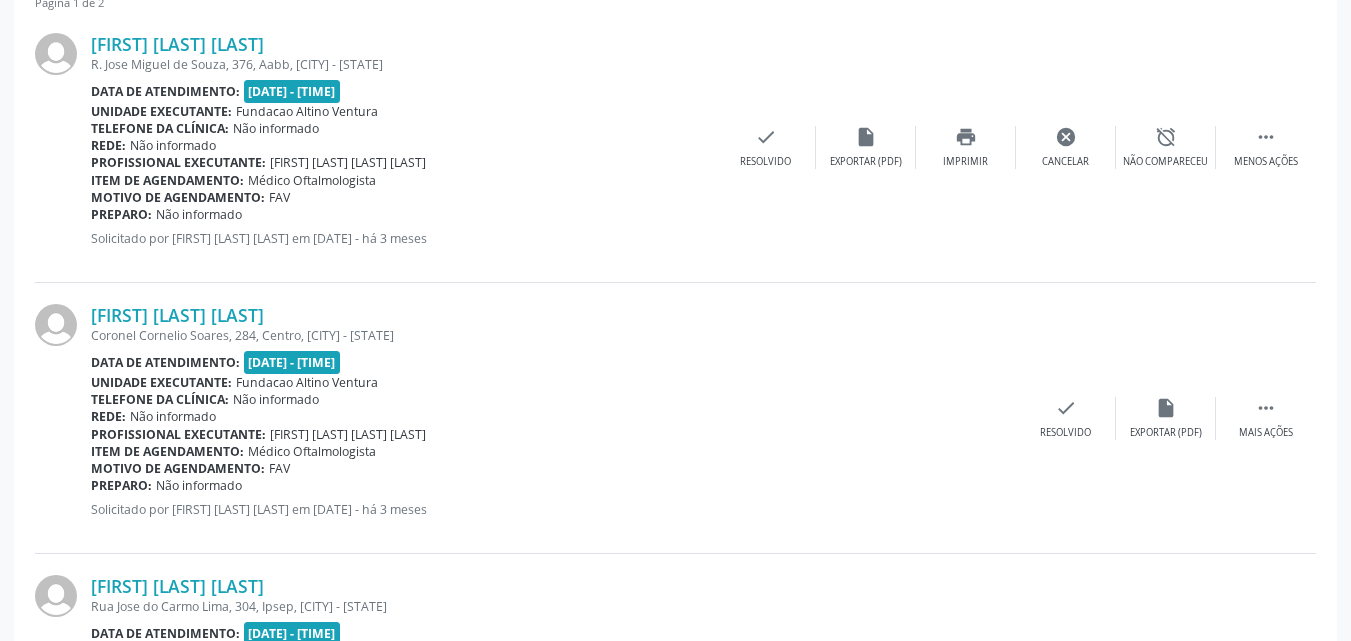 scroll, scrollTop: 600, scrollLeft: 0, axis: vertical 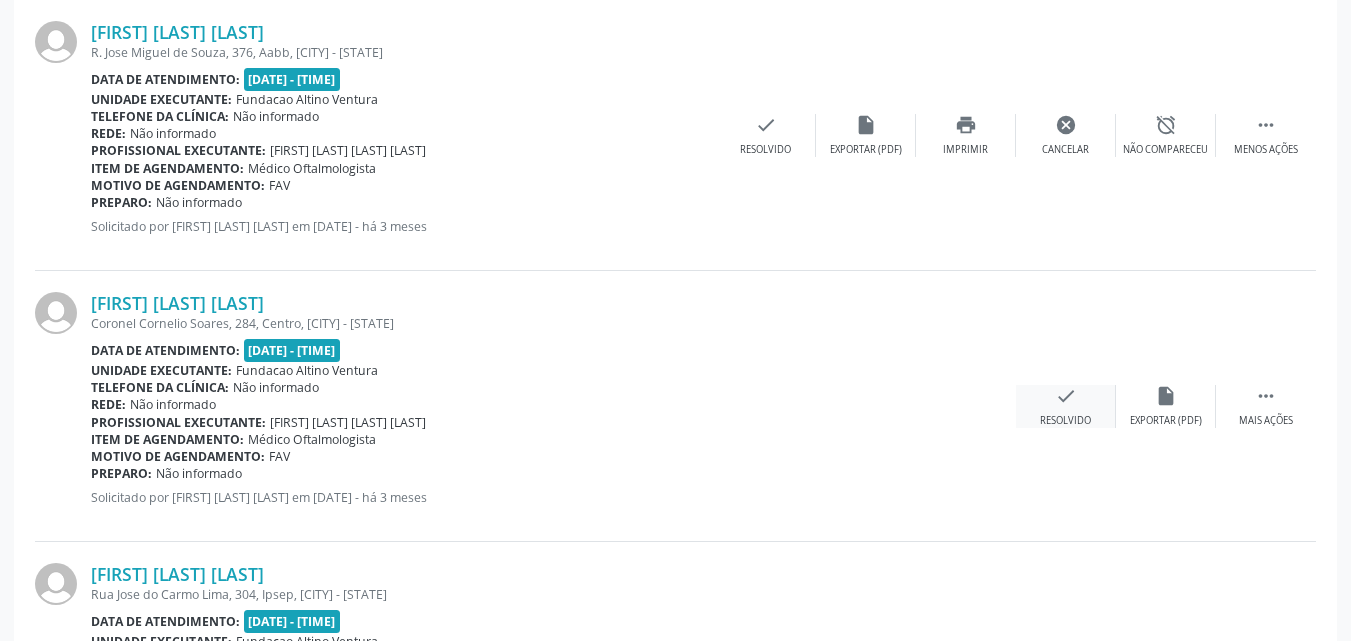 click on "check" at bounding box center (1066, 396) 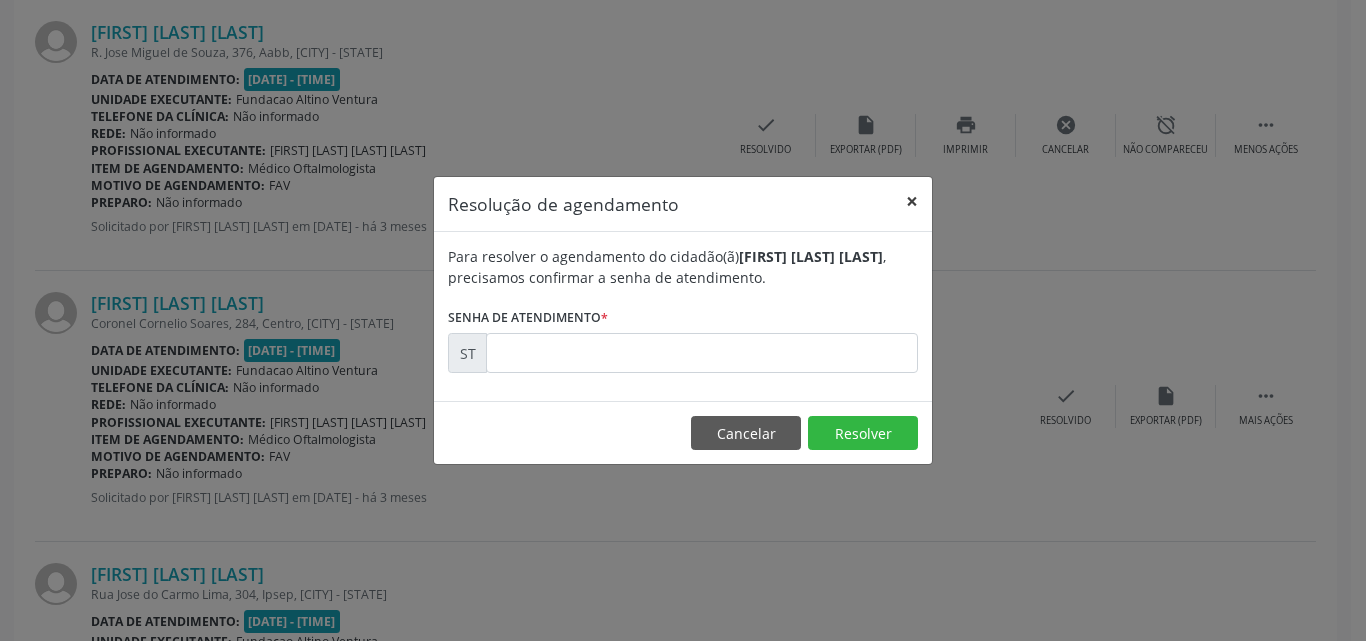 click on "×" at bounding box center (912, 201) 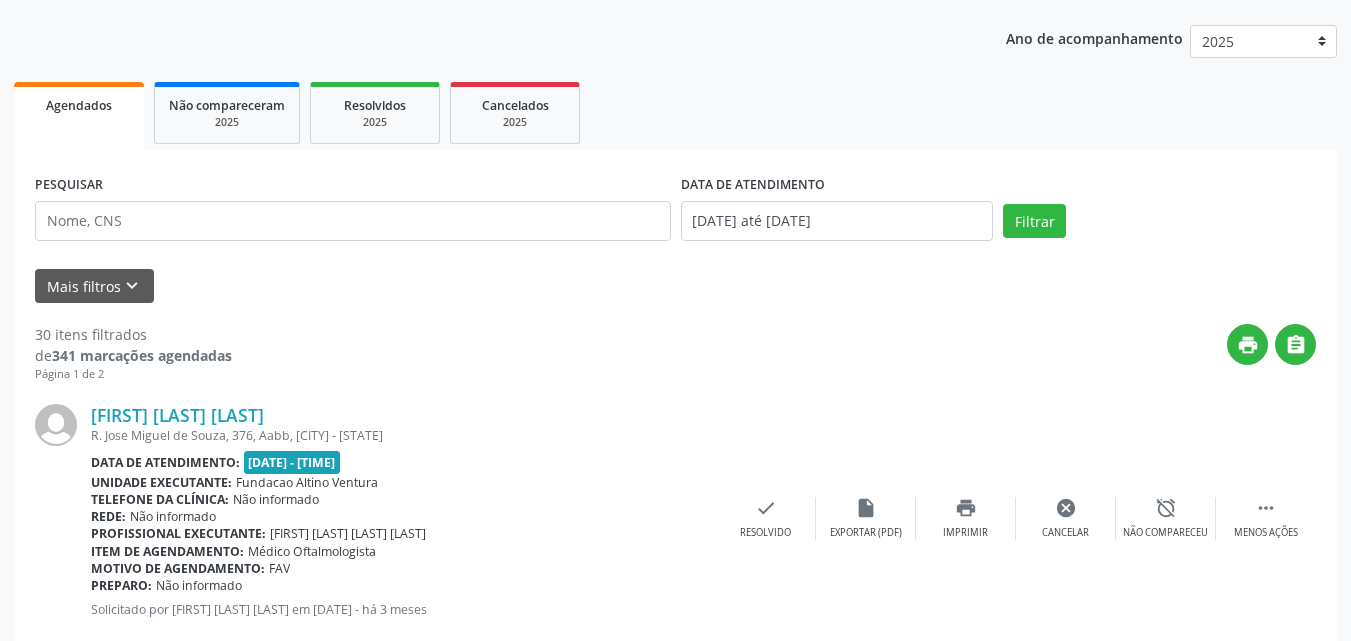 scroll, scrollTop: 200, scrollLeft: 0, axis: vertical 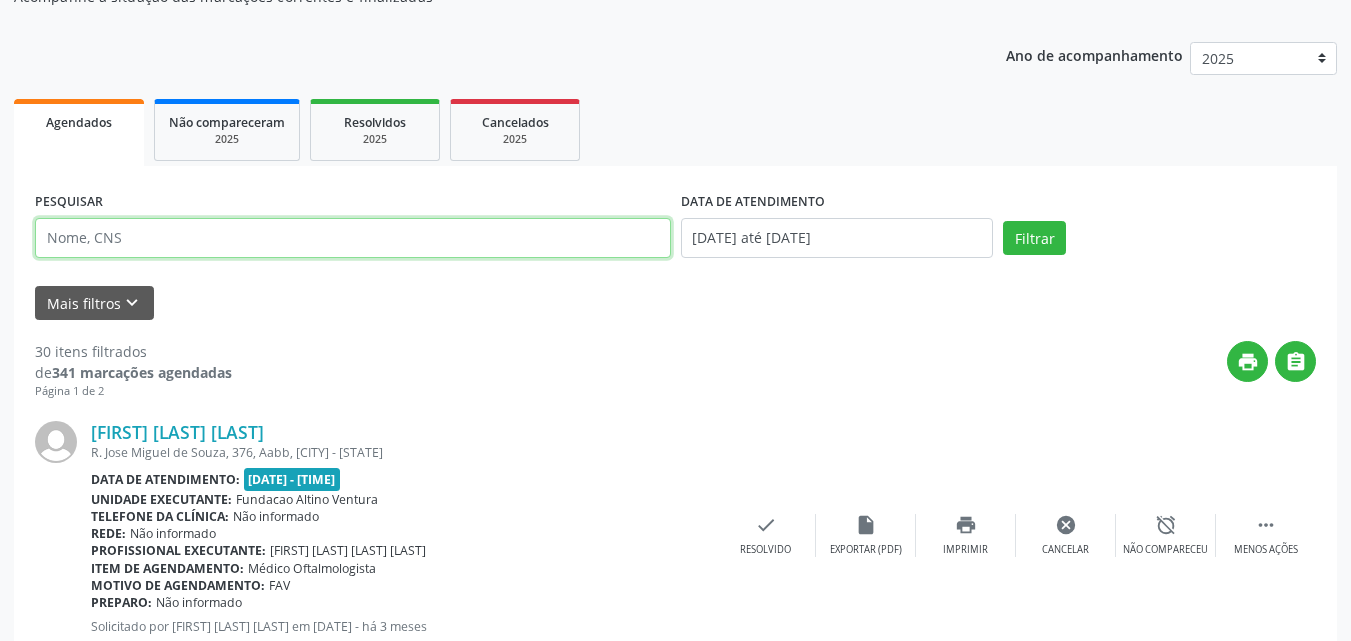 click at bounding box center (353, 238) 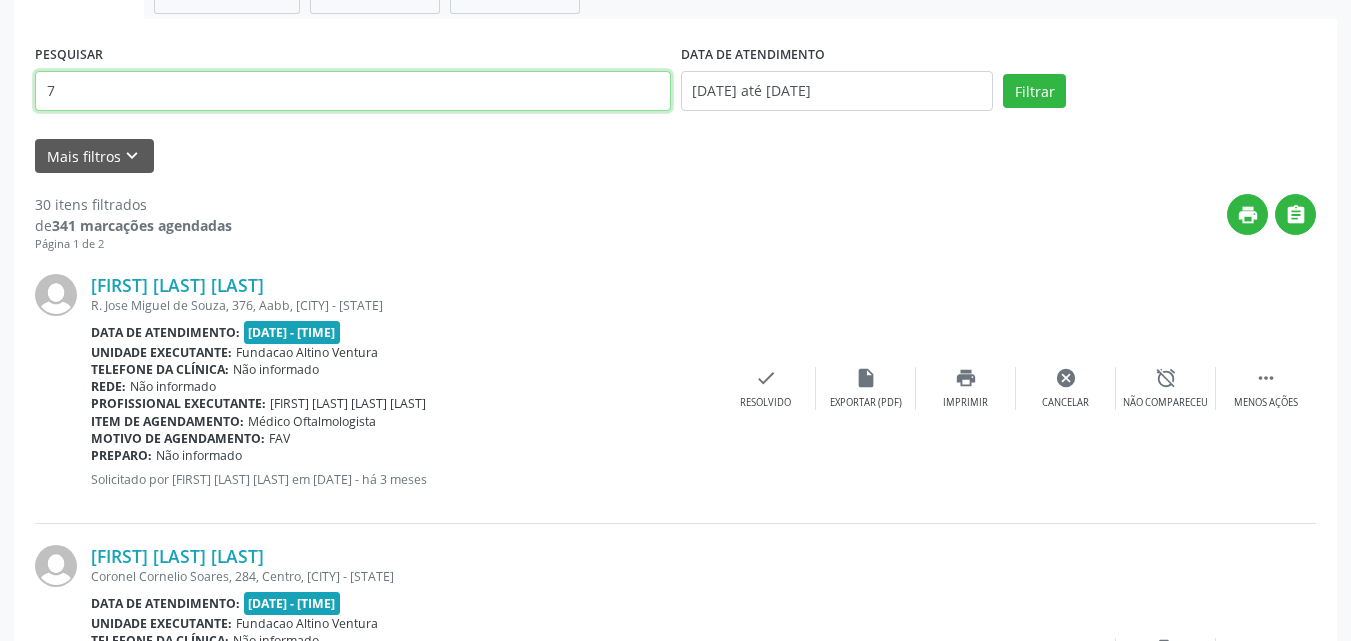 scroll, scrollTop: 260, scrollLeft: 0, axis: vertical 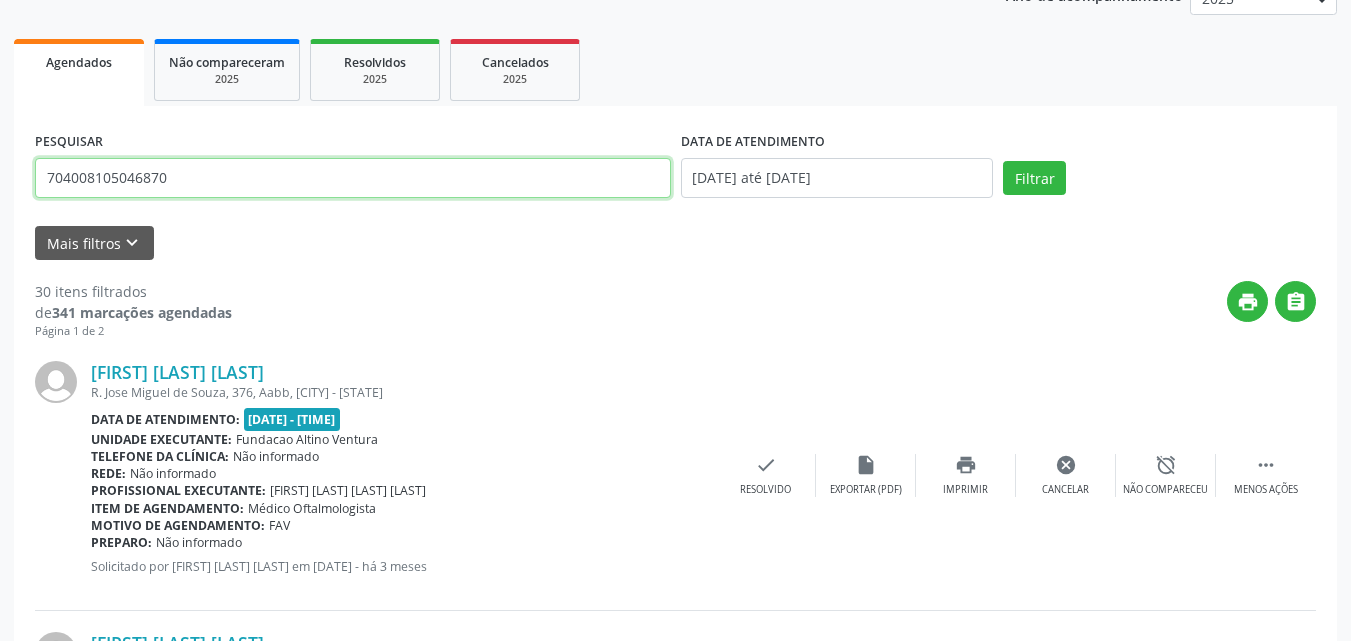 type on "704008105046870" 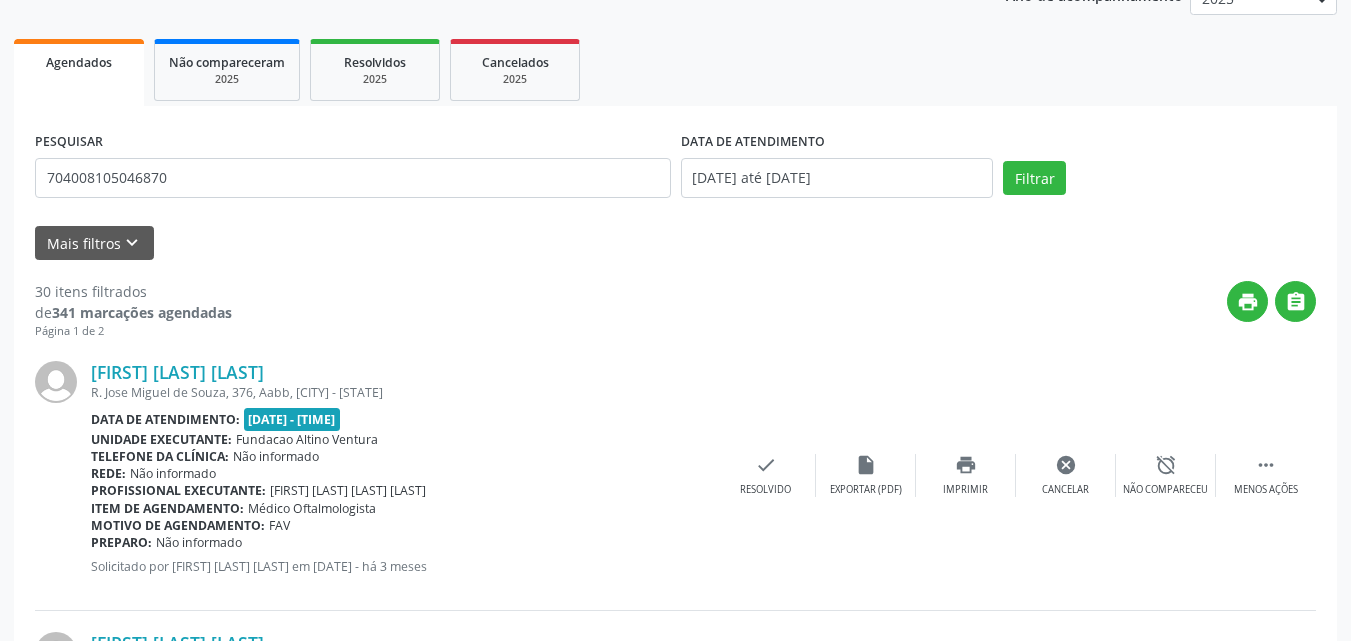 click on "Filtrar" at bounding box center (1159, 178) 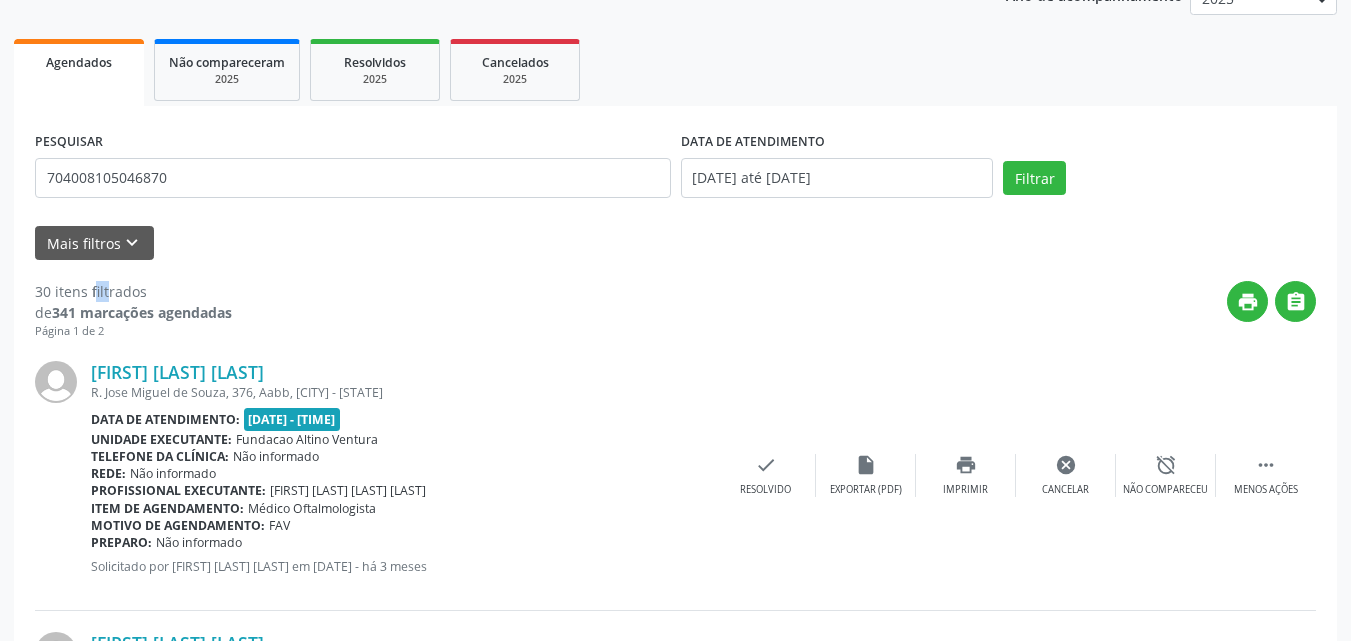 click on "Filtrar" at bounding box center (1159, 178) 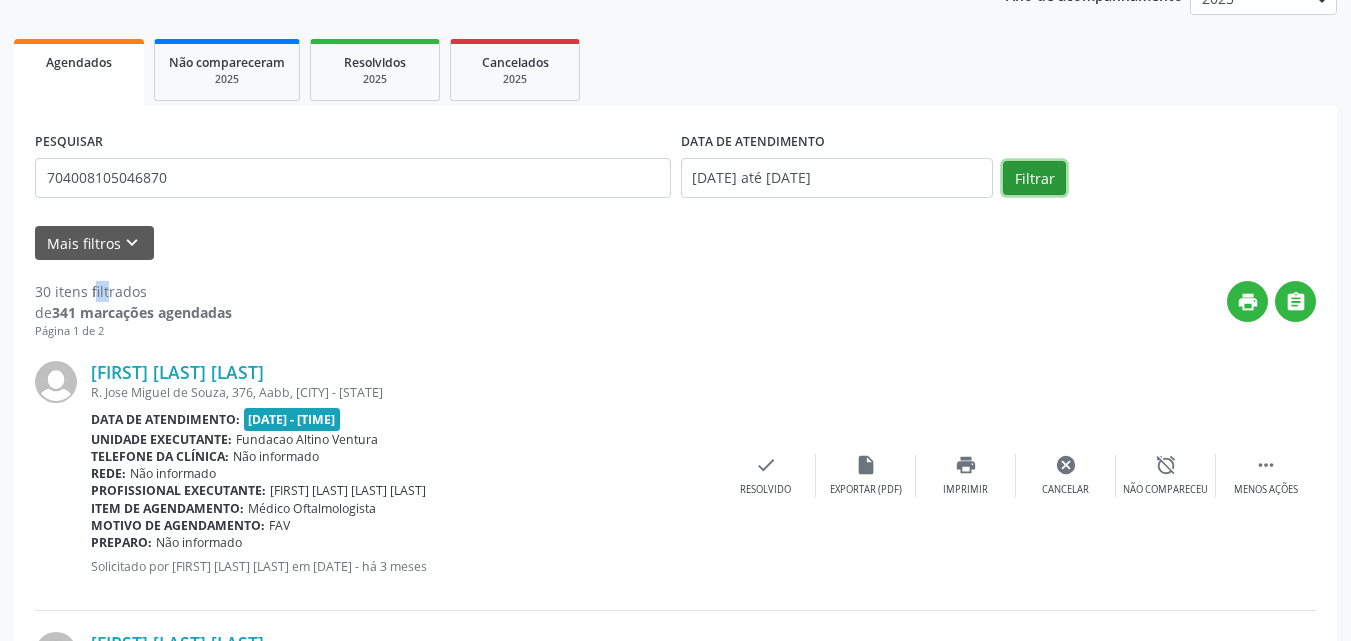 click on "Filtrar" at bounding box center (1034, 178) 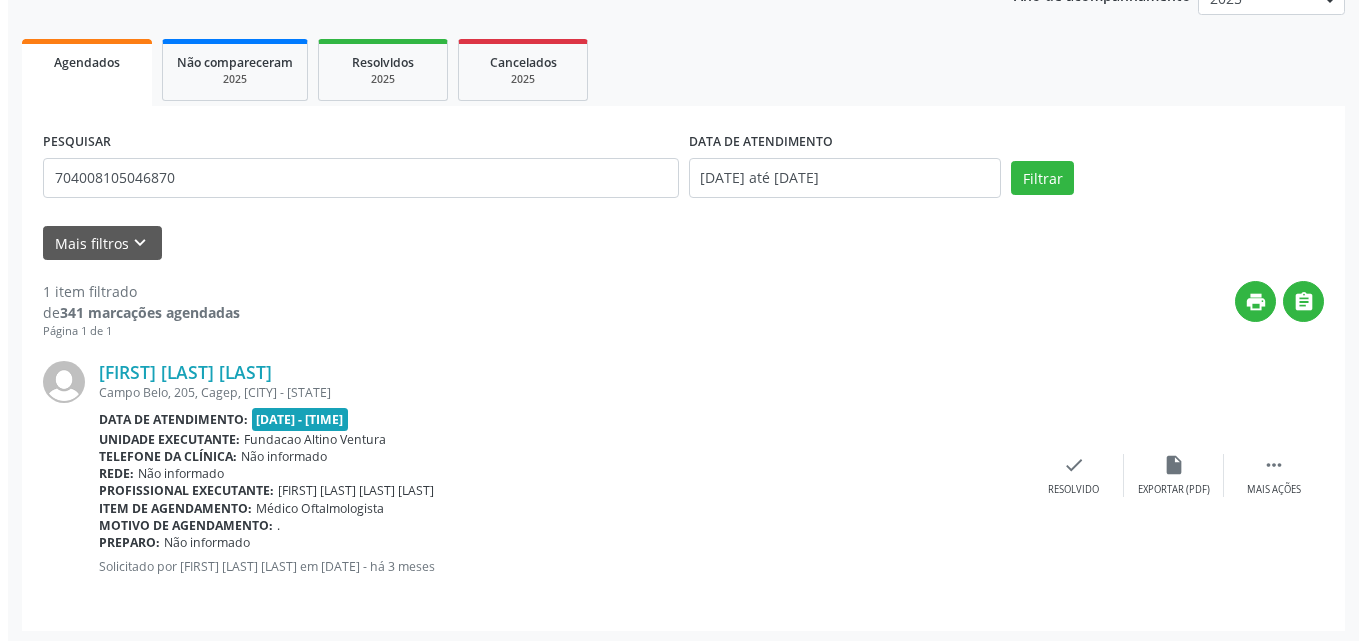 scroll, scrollTop: 264, scrollLeft: 0, axis: vertical 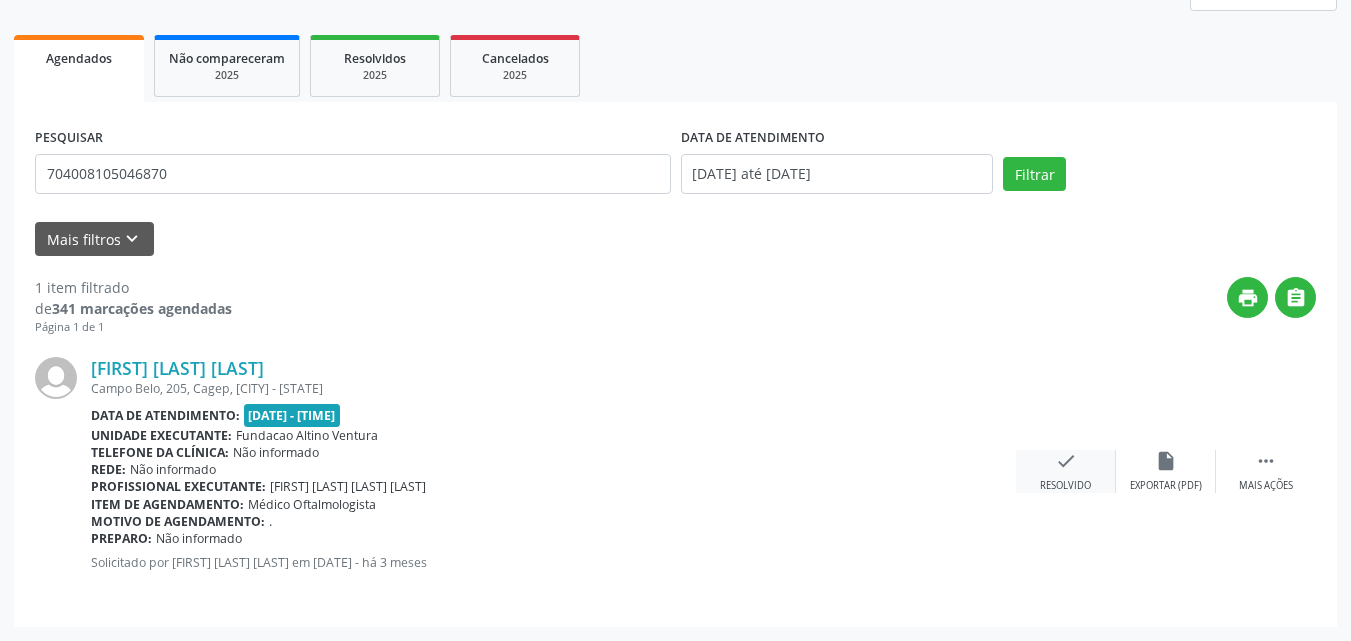 click on "check
Resolvido" at bounding box center (1066, 471) 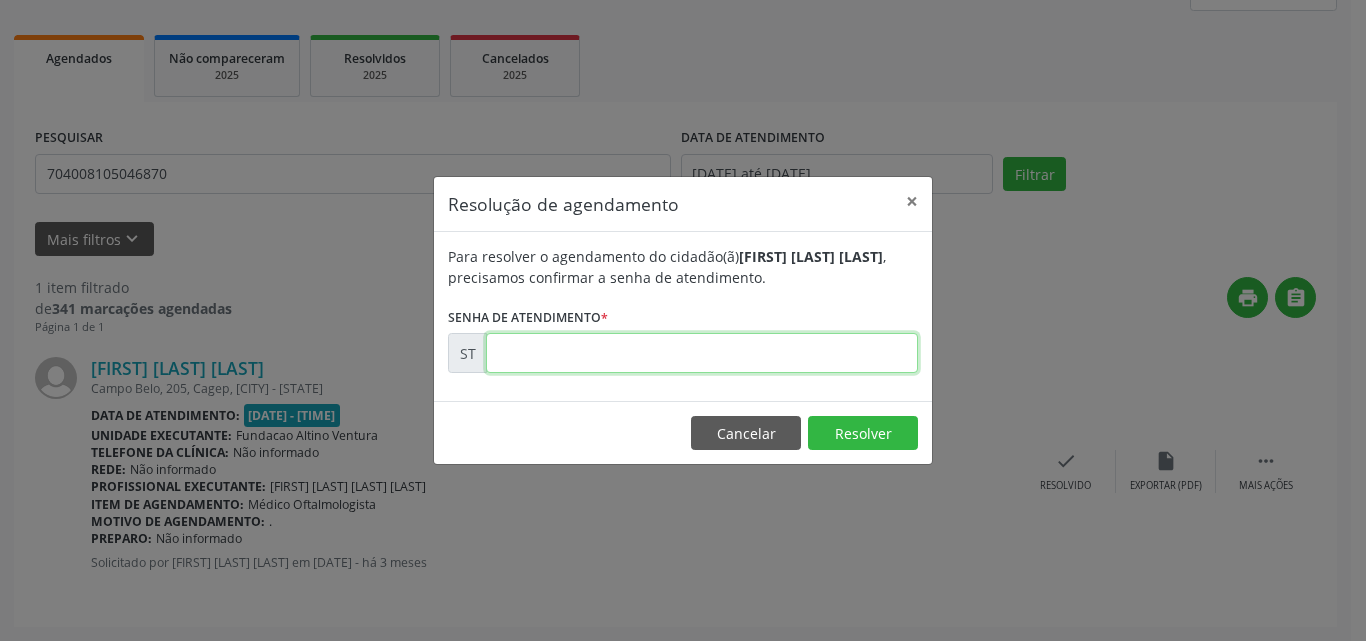 click at bounding box center [702, 353] 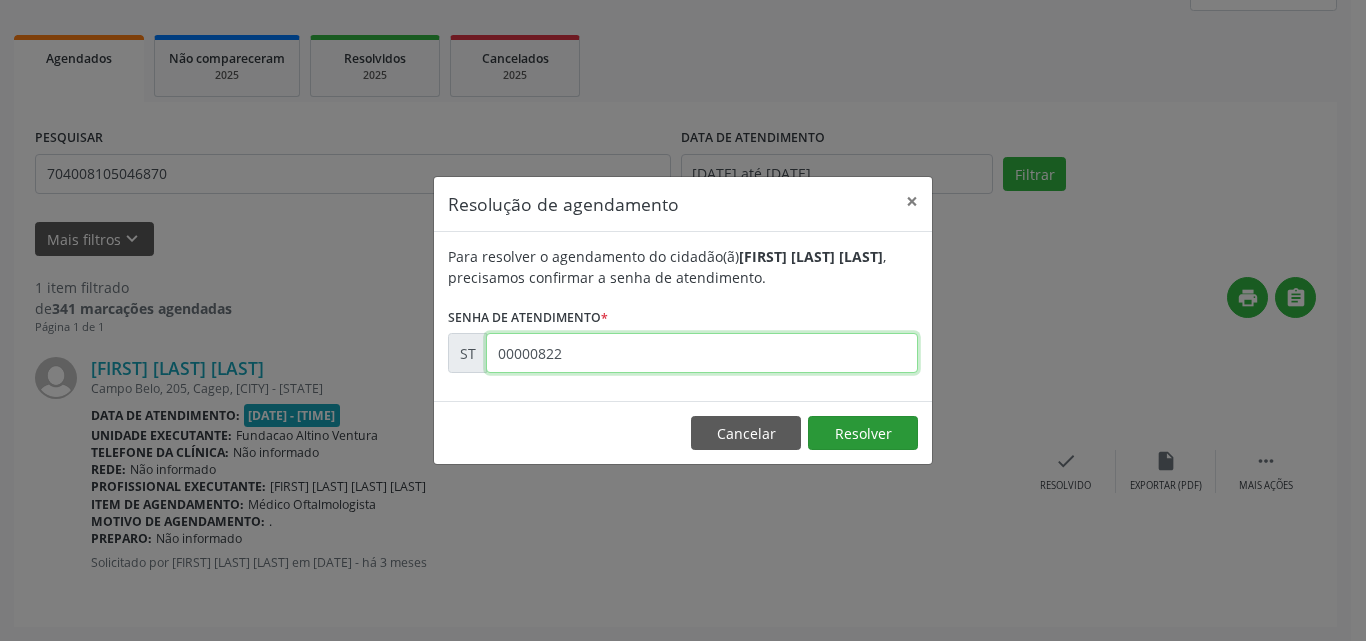 type on "00000822" 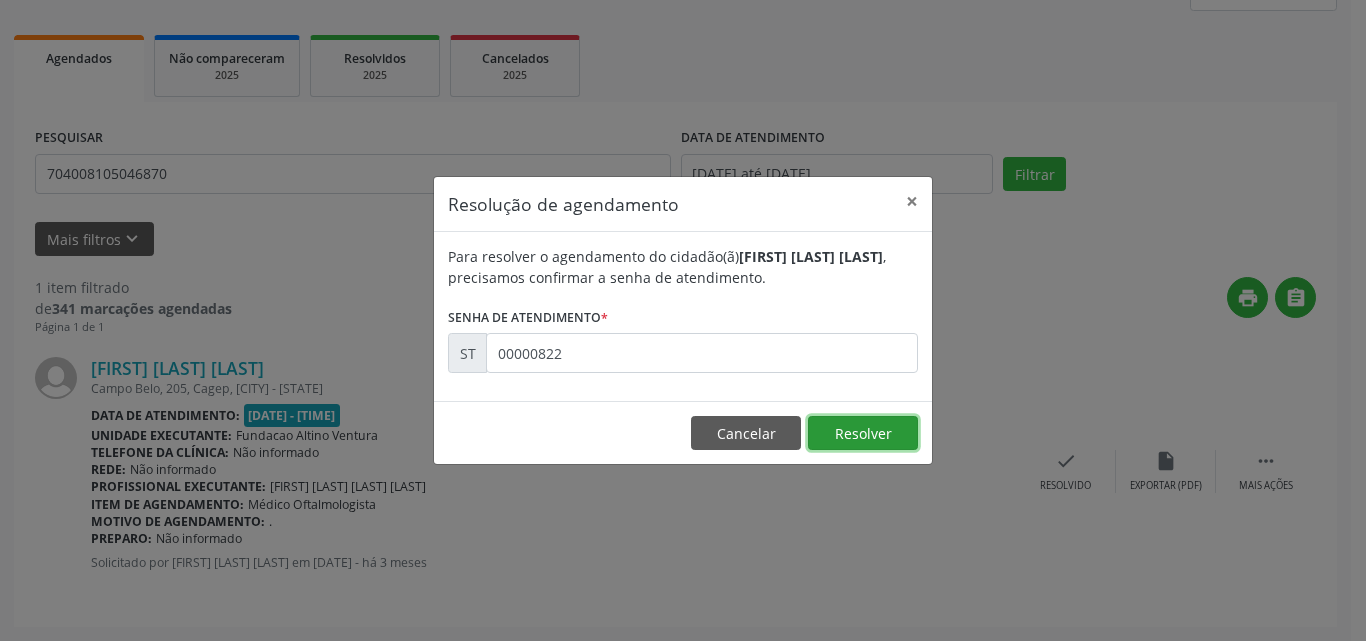 click on "Resolver" at bounding box center [863, 433] 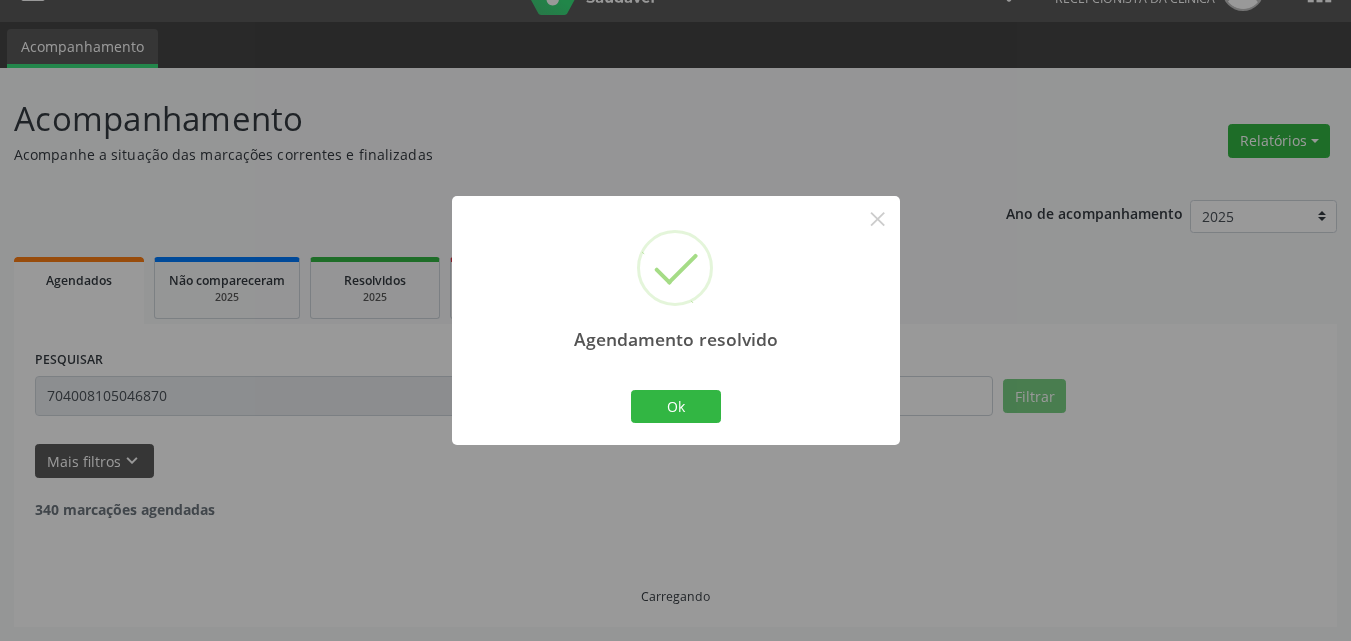 scroll, scrollTop: 0, scrollLeft: 0, axis: both 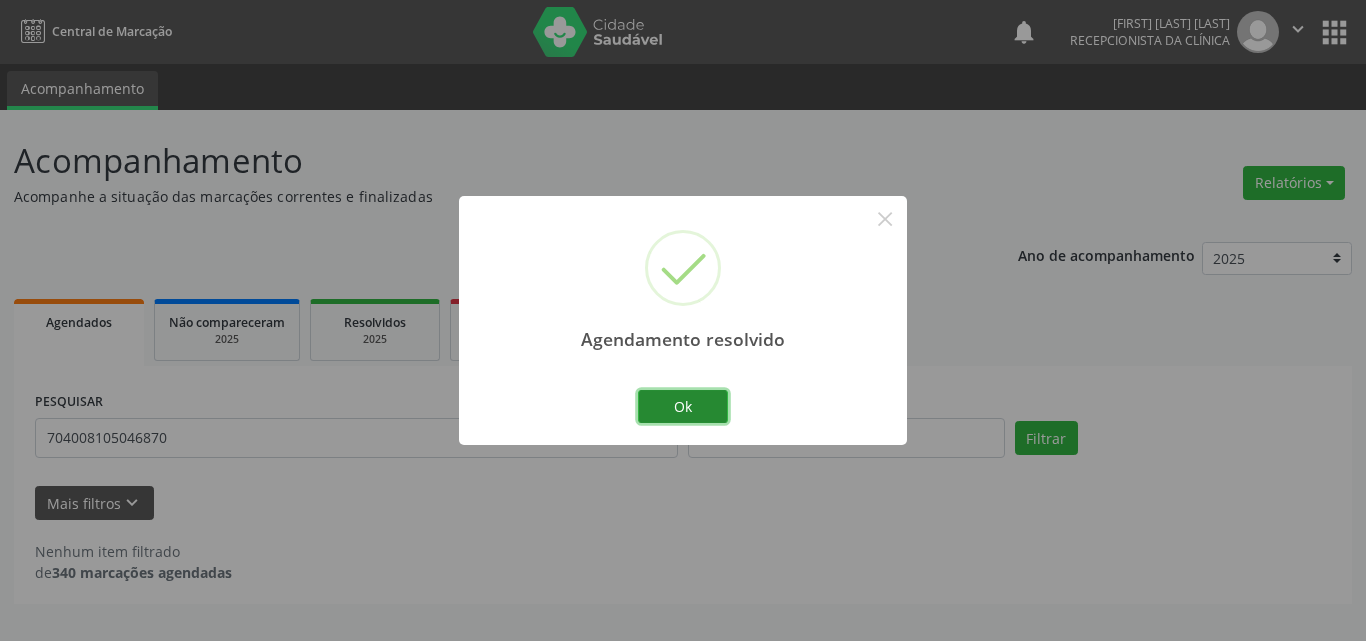 click on "Ok" at bounding box center (683, 407) 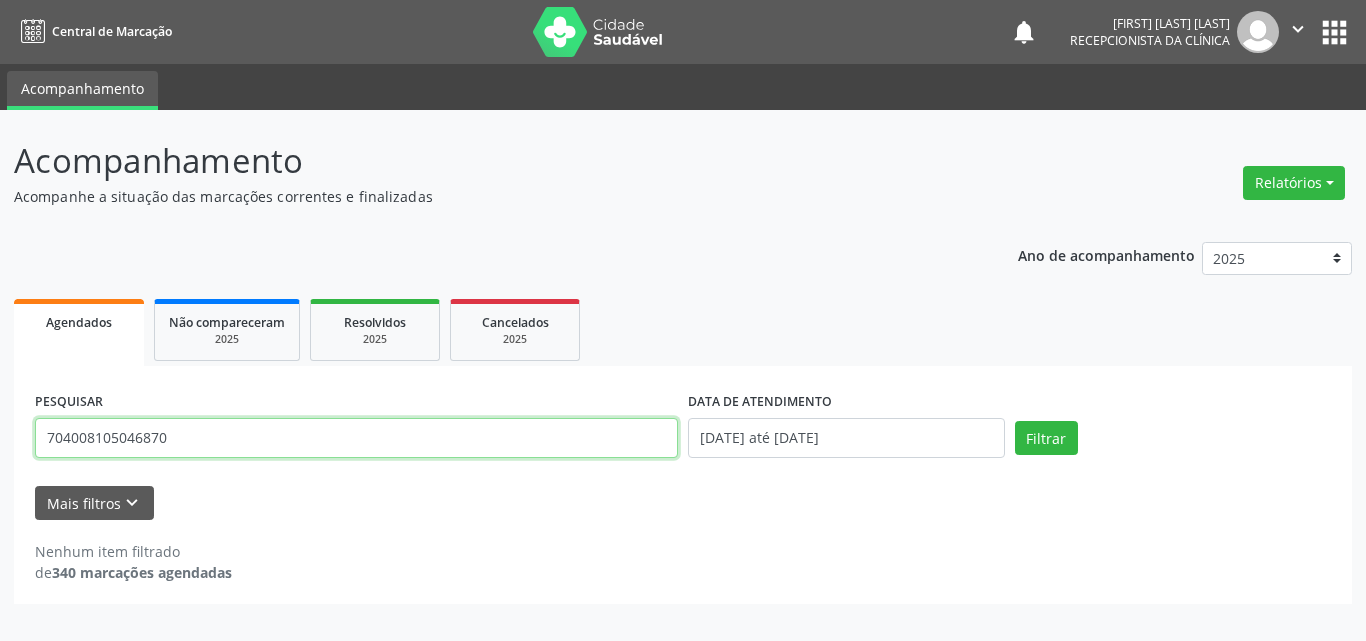 click on "704008105046870" at bounding box center [356, 438] 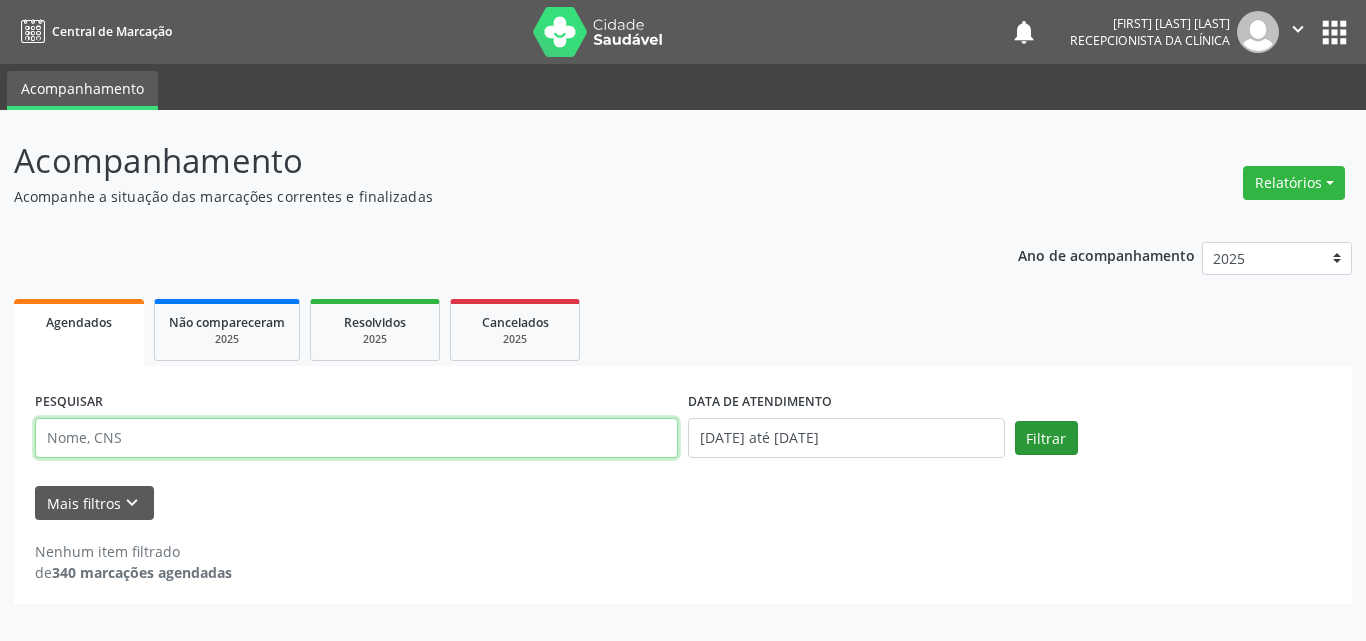 type 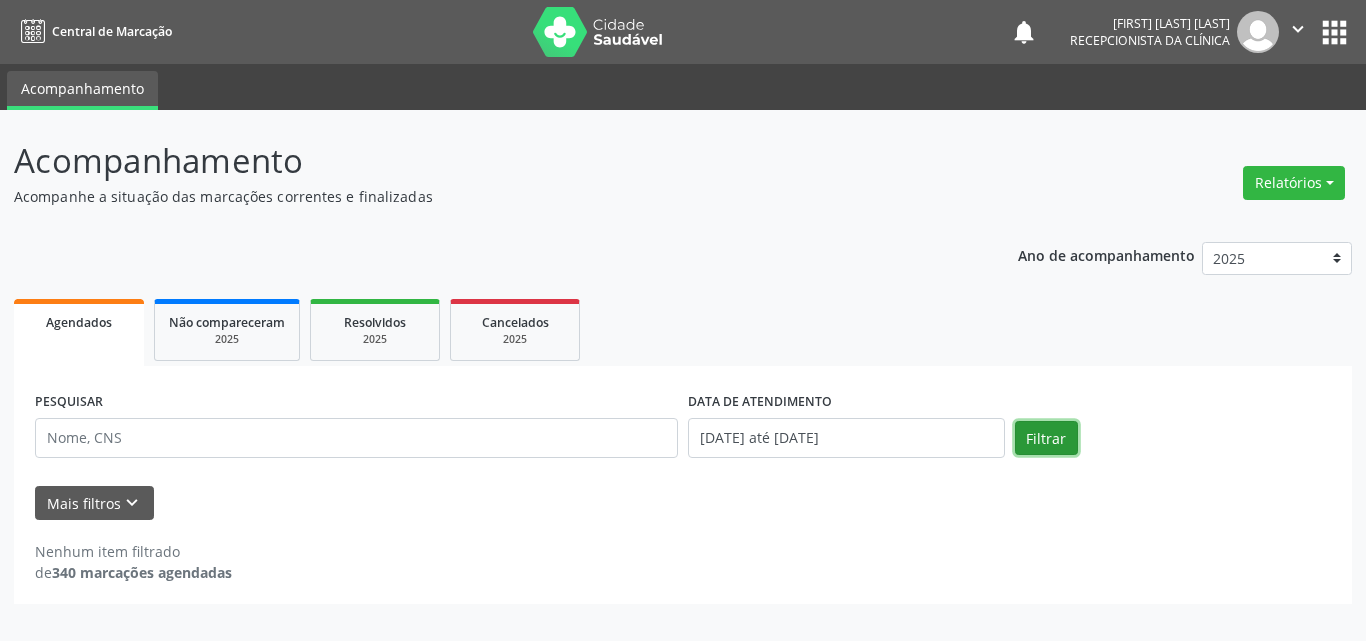 click on "Filtrar" at bounding box center [1046, 438] 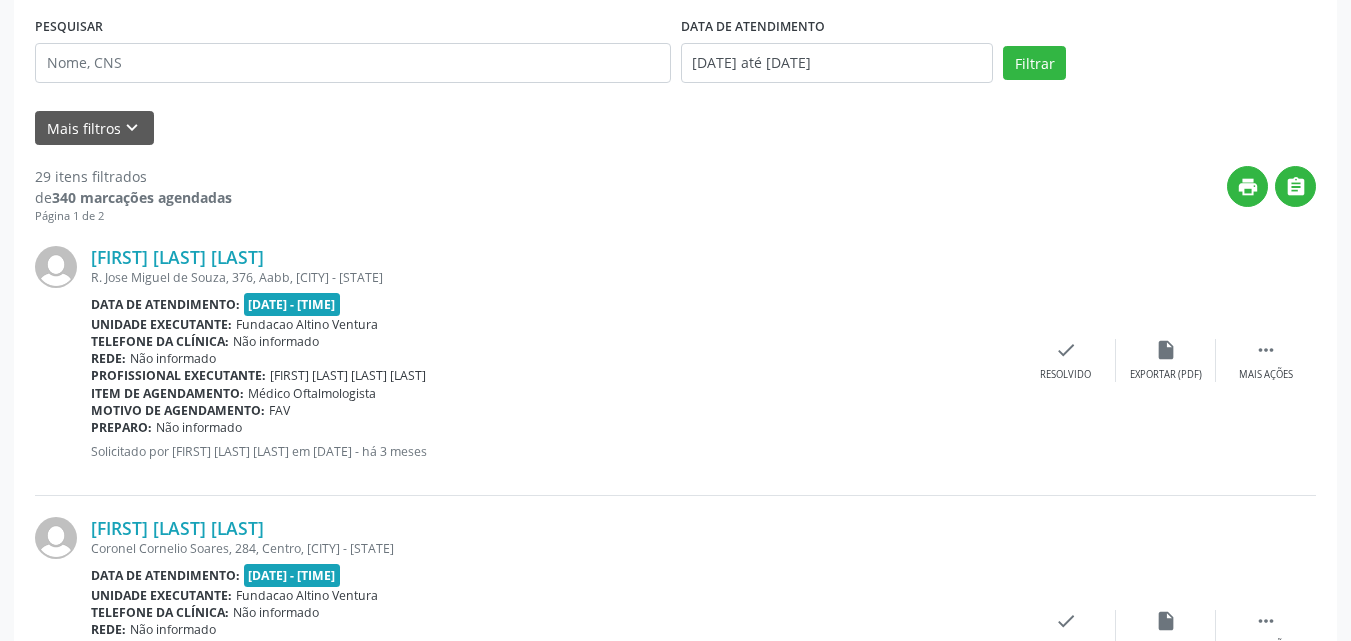 scroll, scrollTop: 442, scrollLeft: 0, axis: vertical 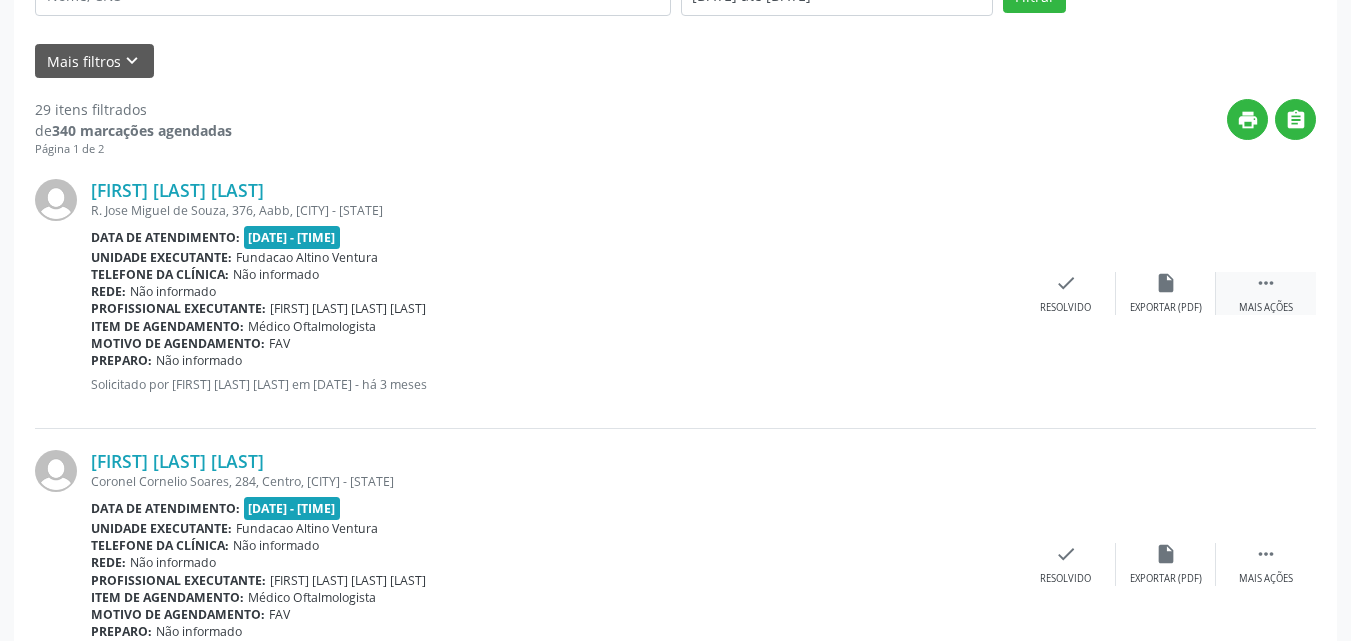 click on "" at bounding box center [1266, 283] 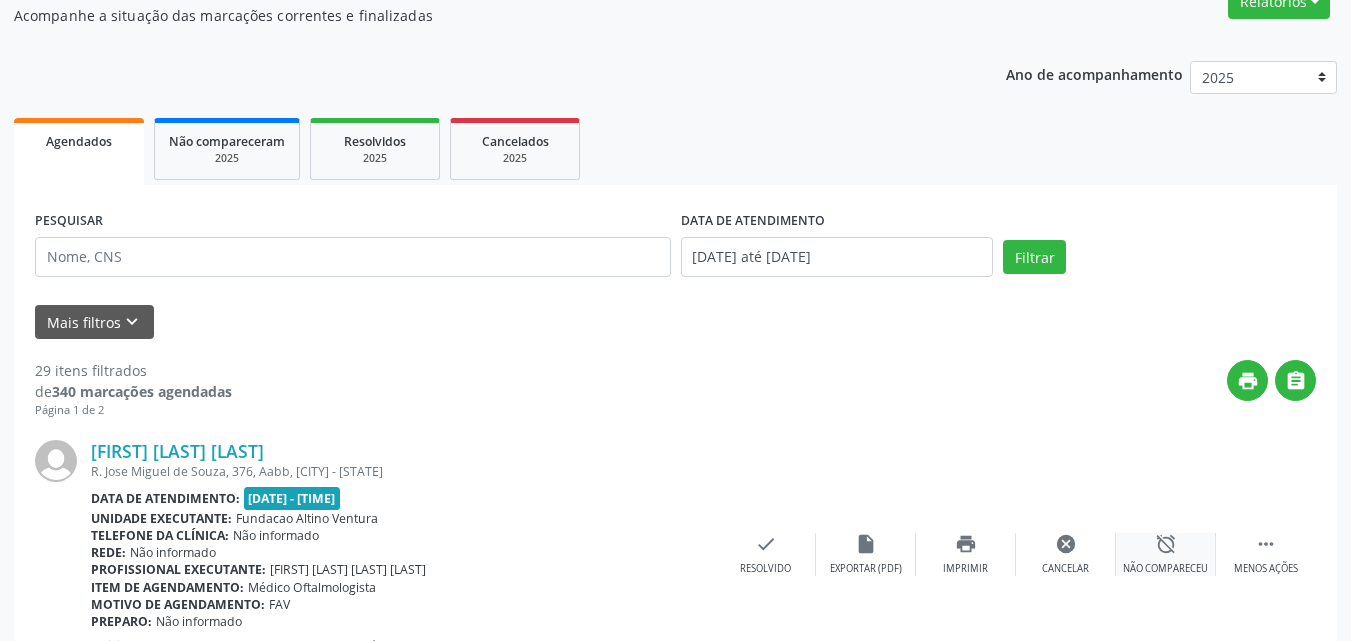 scroll, scrollTop: 500, scrollLeft: 0, axis: vertical 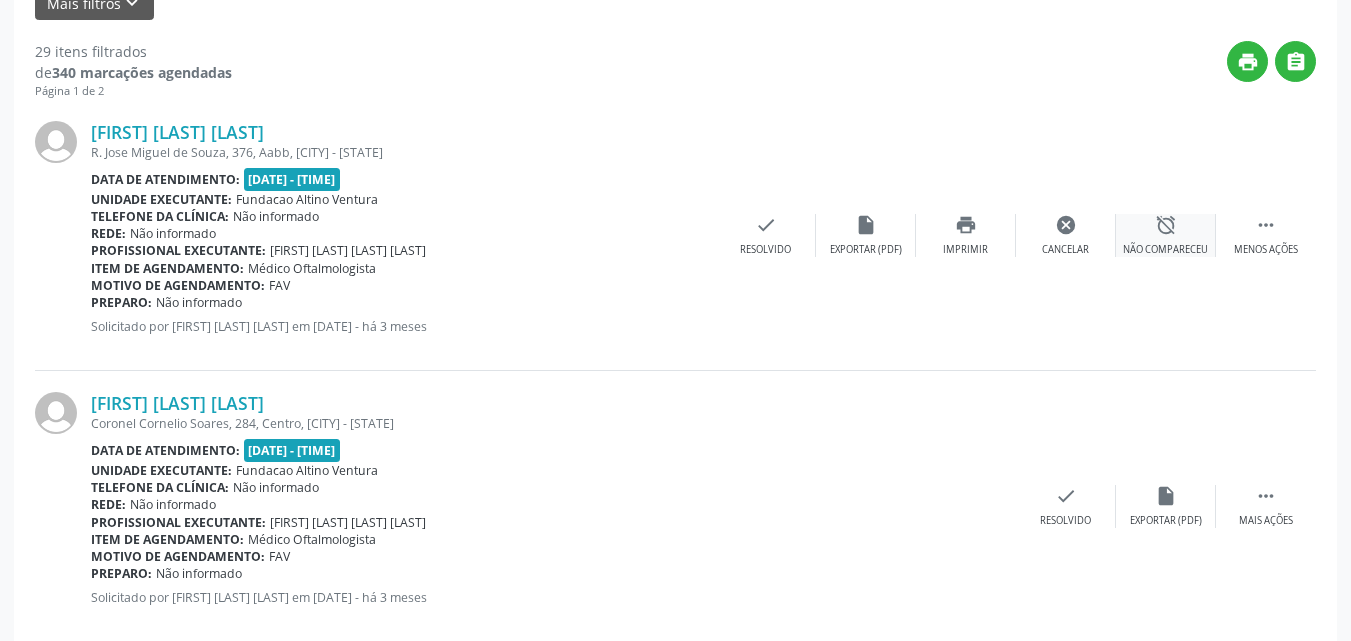 click on "alarm_off" at bounding box center [1166, 225] 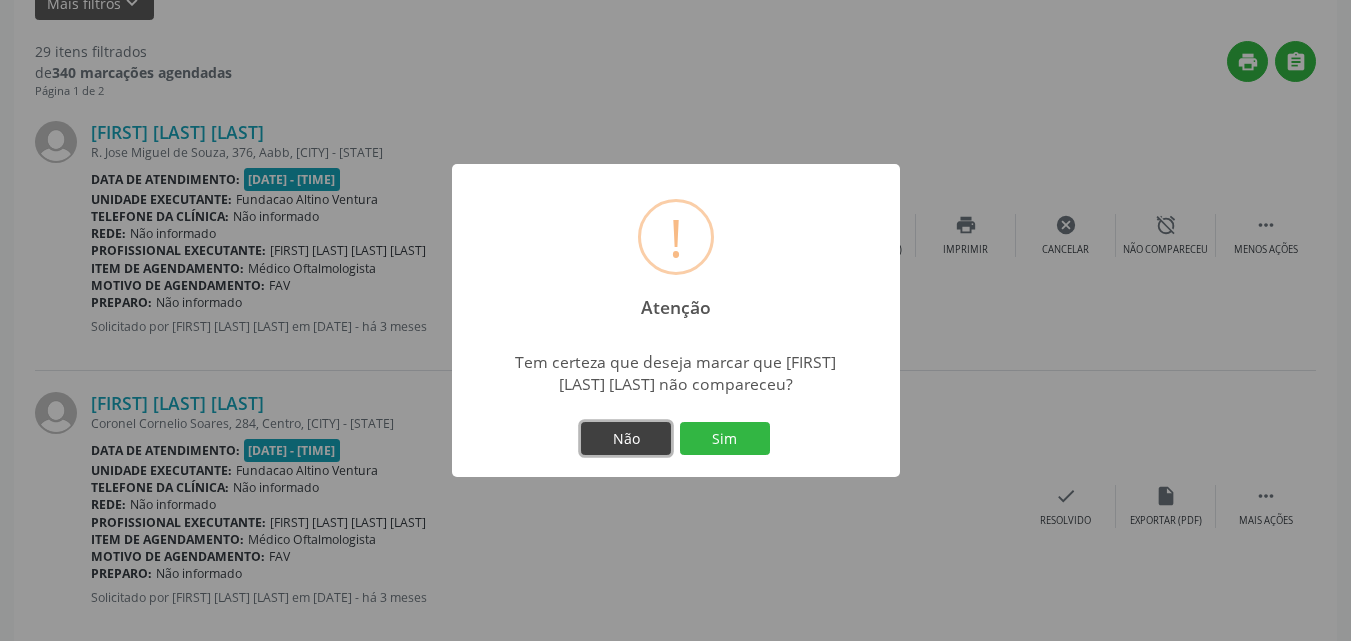 click on "Não" at bounding box center [626, 439] 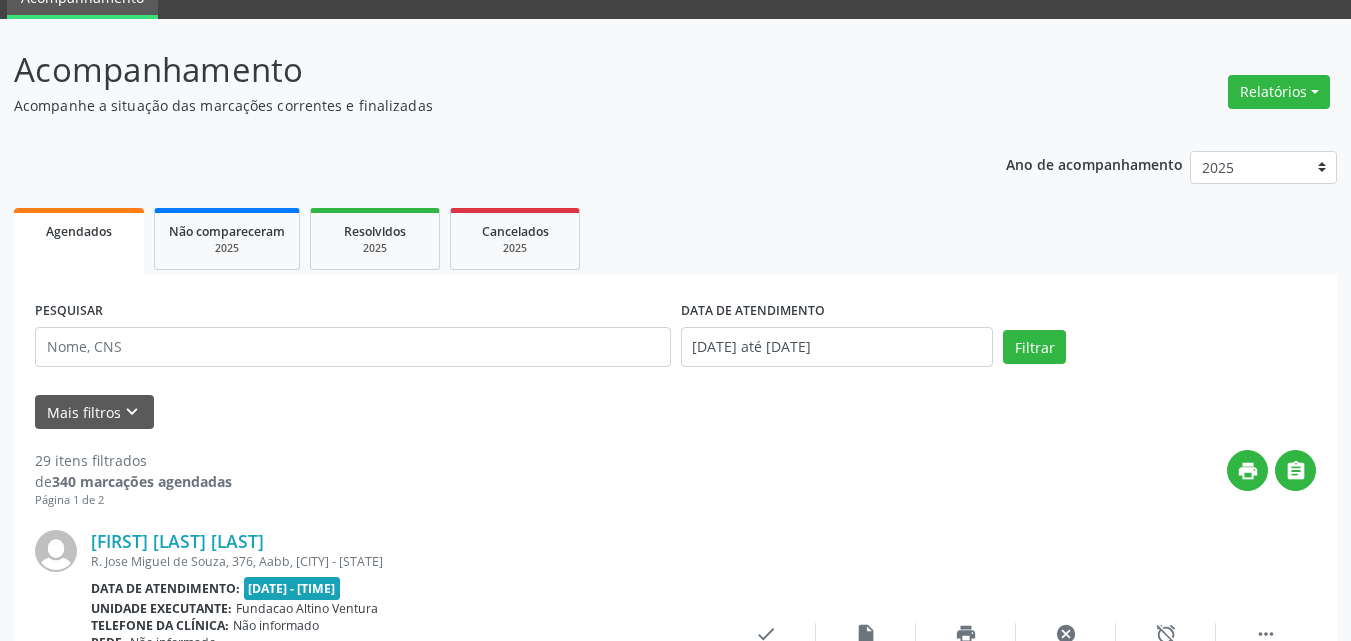 scroll, scrollTop: 200, scrollLeft: 0, axis: vertical 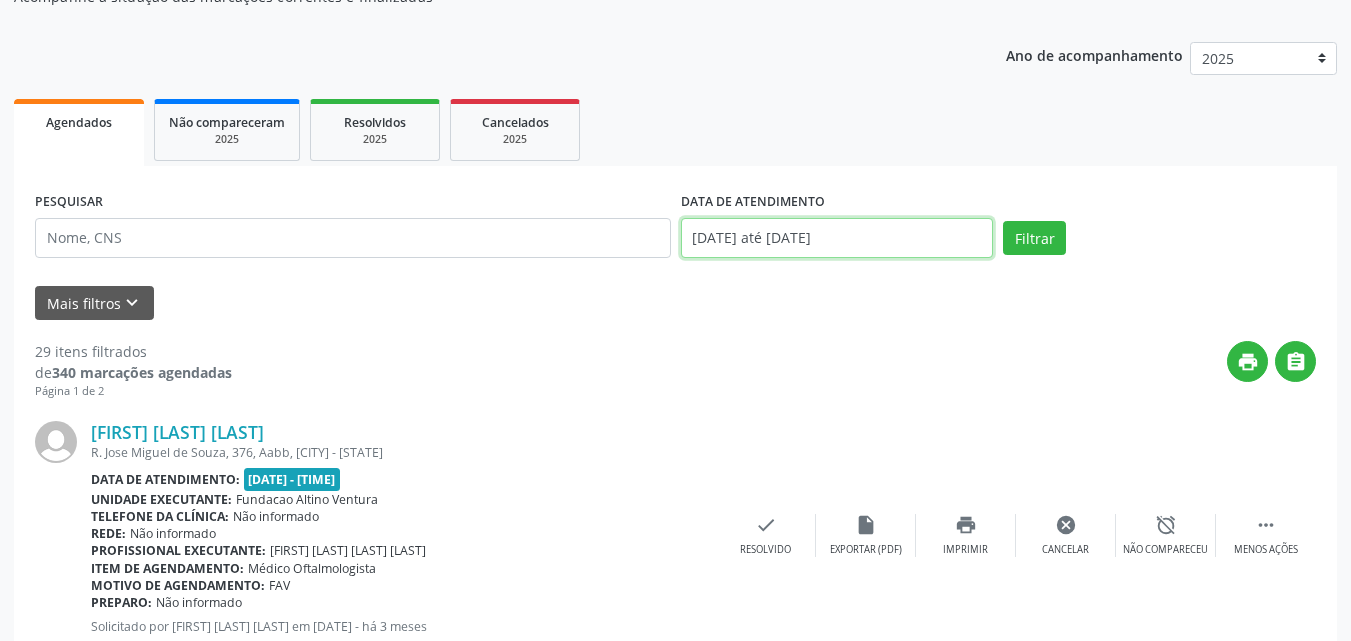 click on "[DATE] até [DATE]" at bounding box center [837, 238] 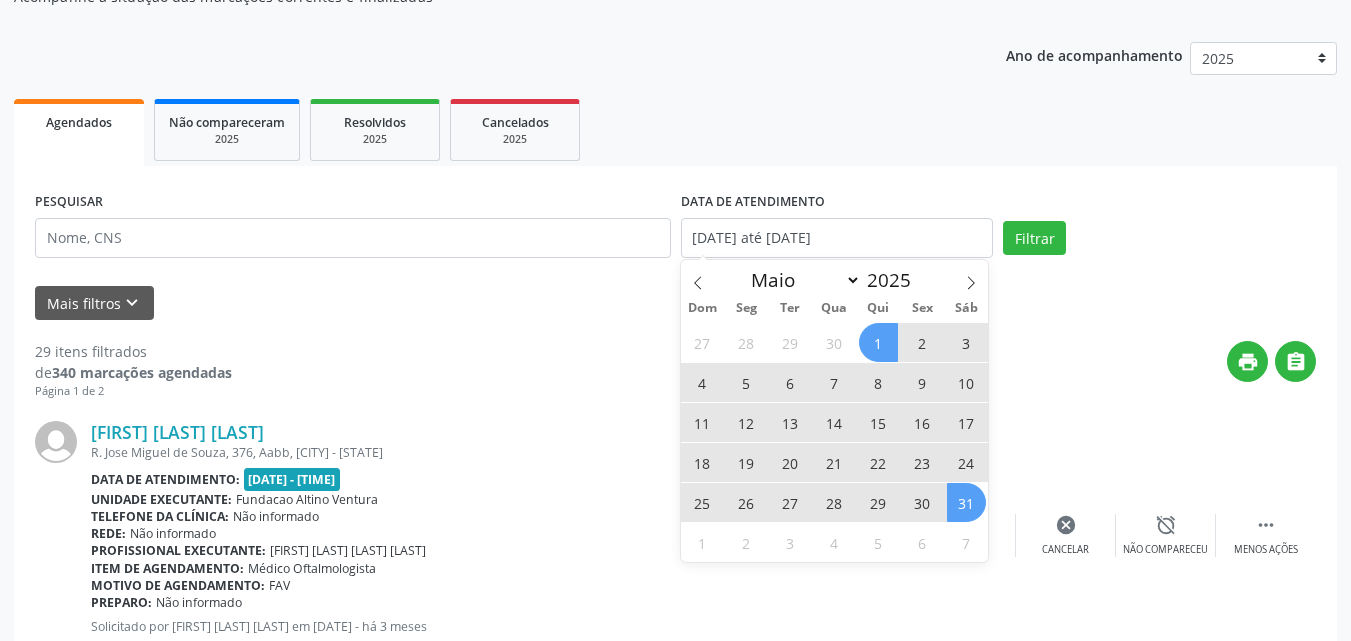 click on "1" at bounding box center [878, 342] 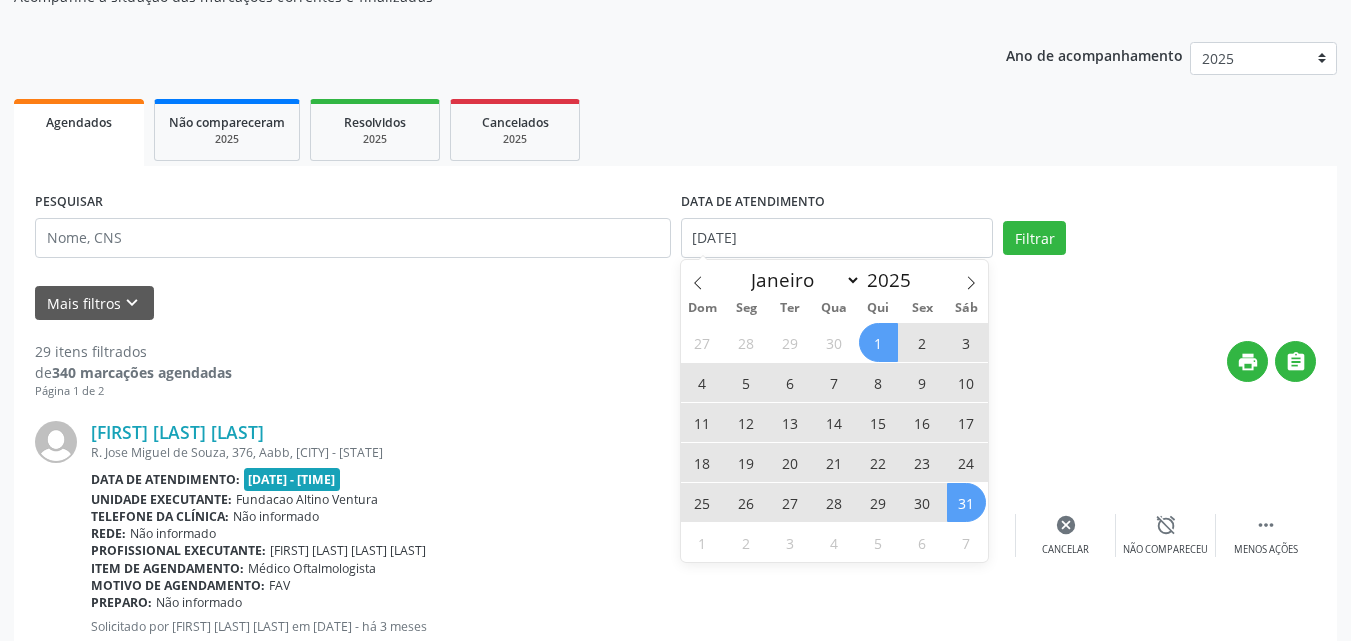 click on "31" at bounding box center (966, 502) 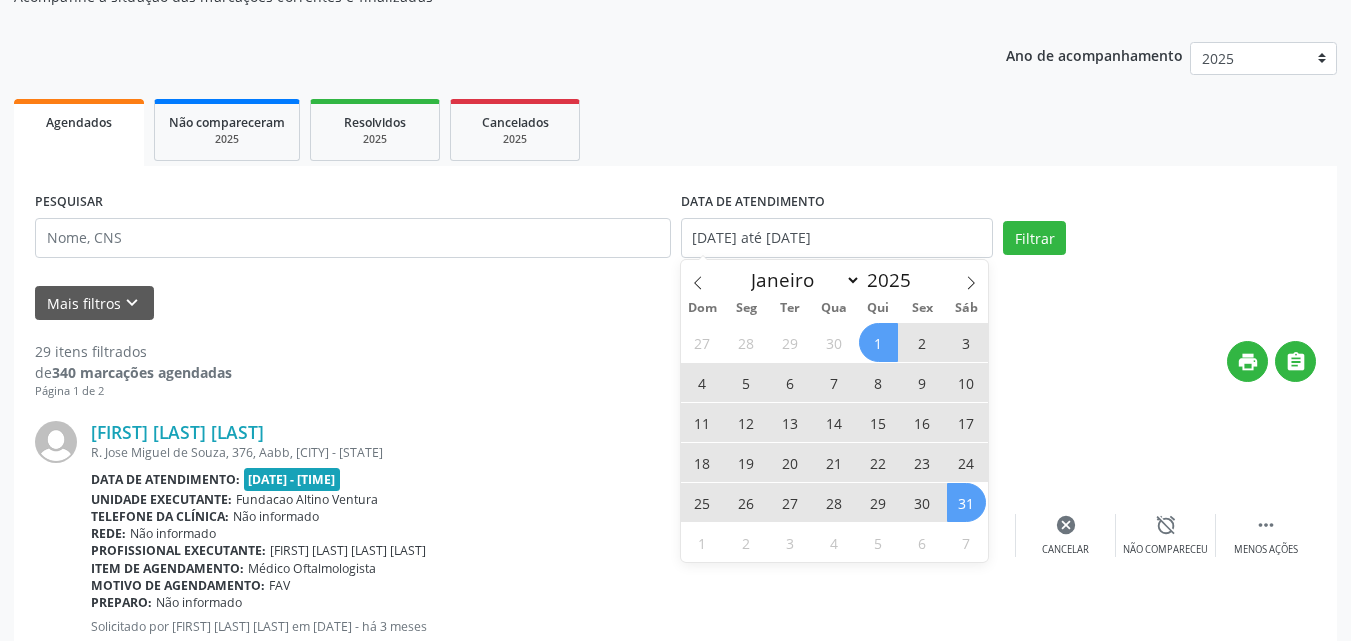 select on "4" 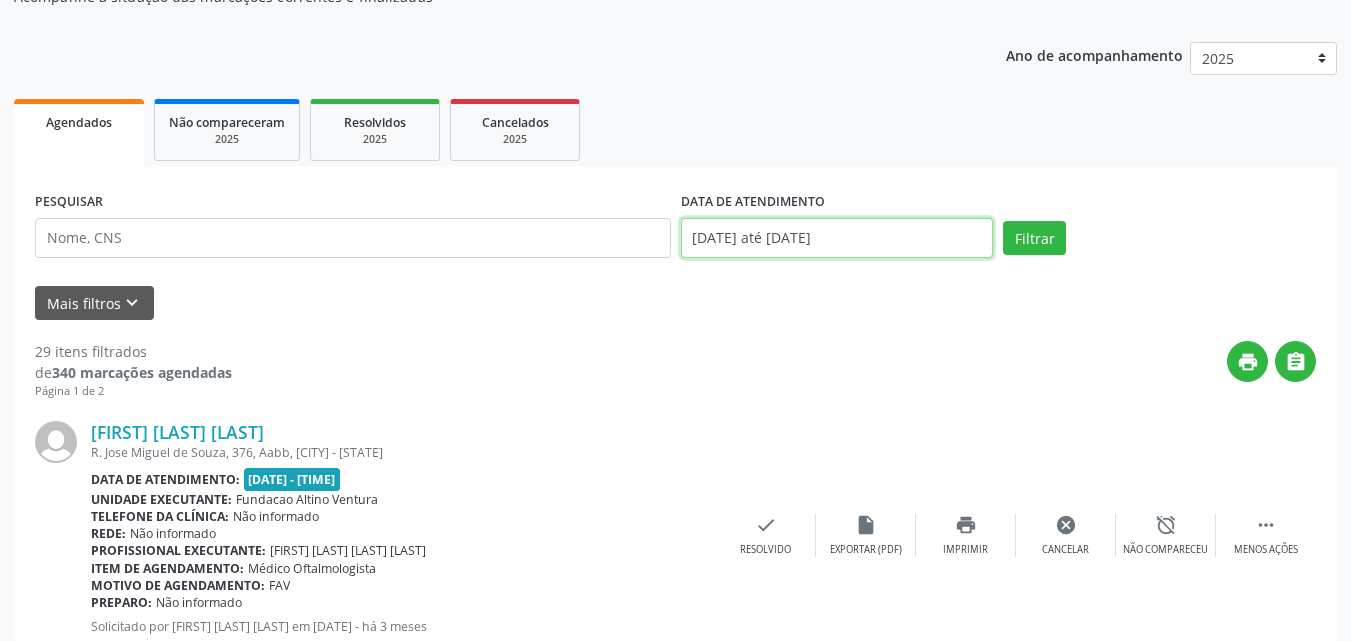 click on "[DATE] até [DATE]" at bounding box center [837, 238] 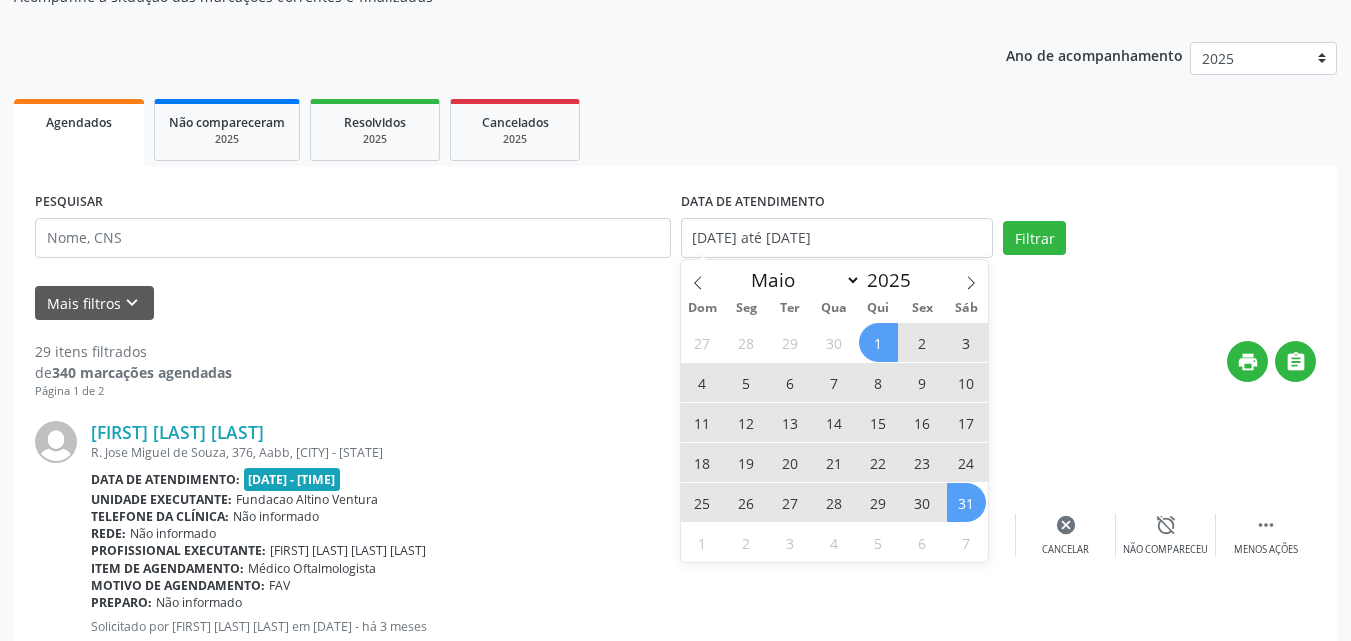 click on "8" at bounding box center [878, 382] 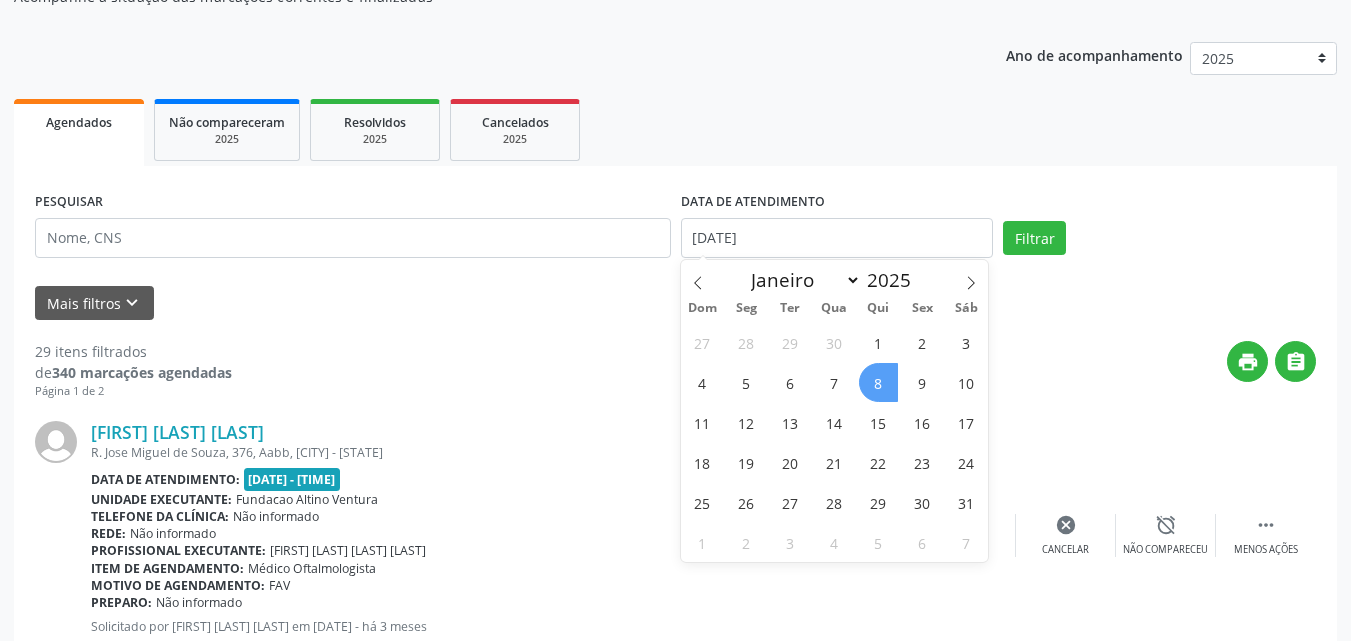 click on "8" at bounding box center (878, 382) 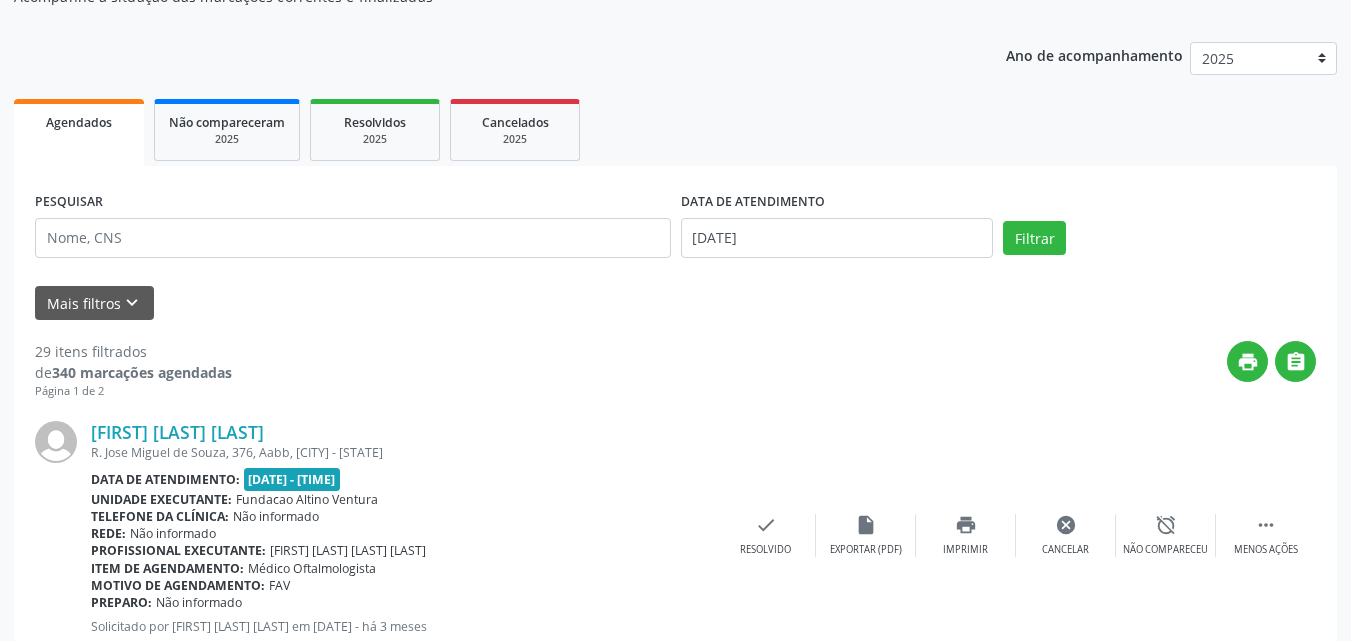 click on "PESQUISAR
DATA DE ATENDIMENTO
[DATE]
Filtrar" at bounding box center [675, 229] 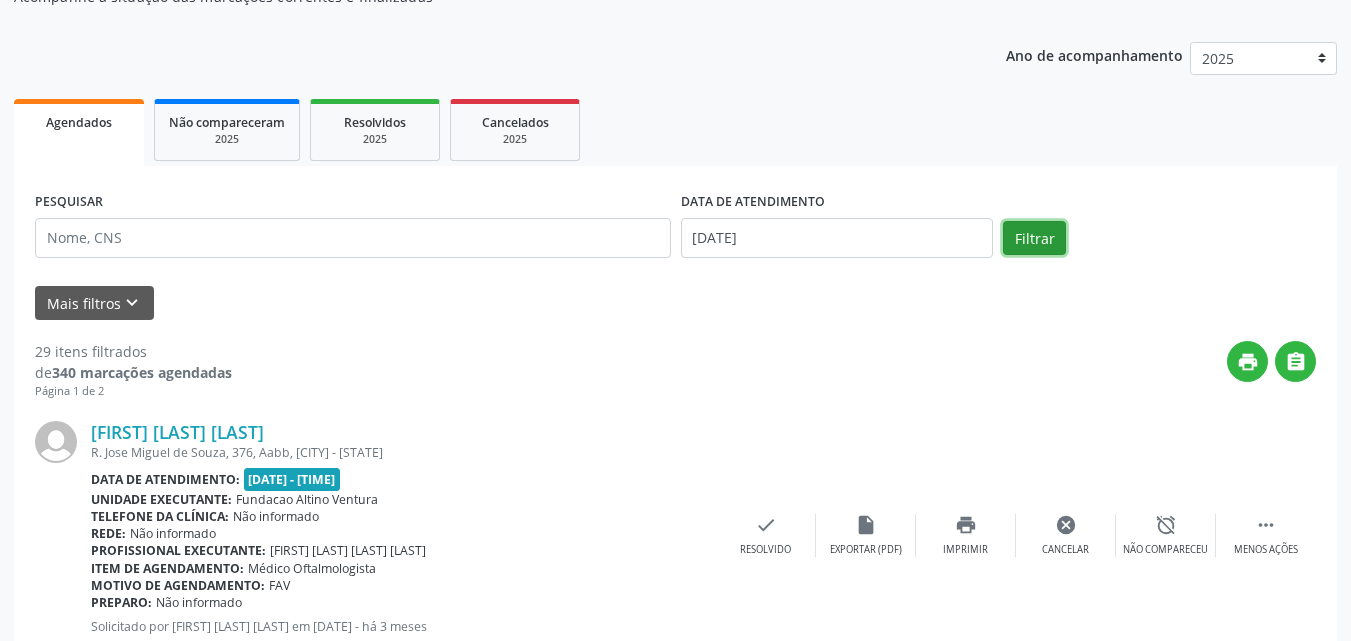 click on "Filtrar" at bounding box center [1034, 238] 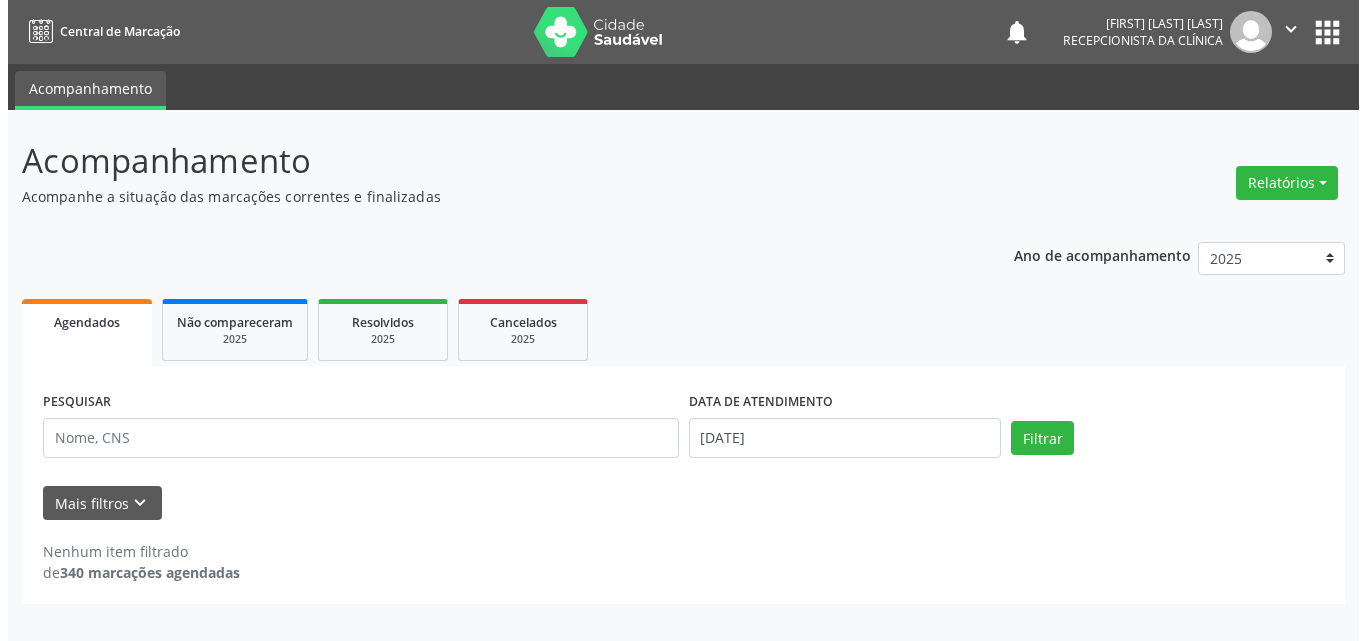scroll, scrollTop: 0, scrollLeft: 0, axis: both 